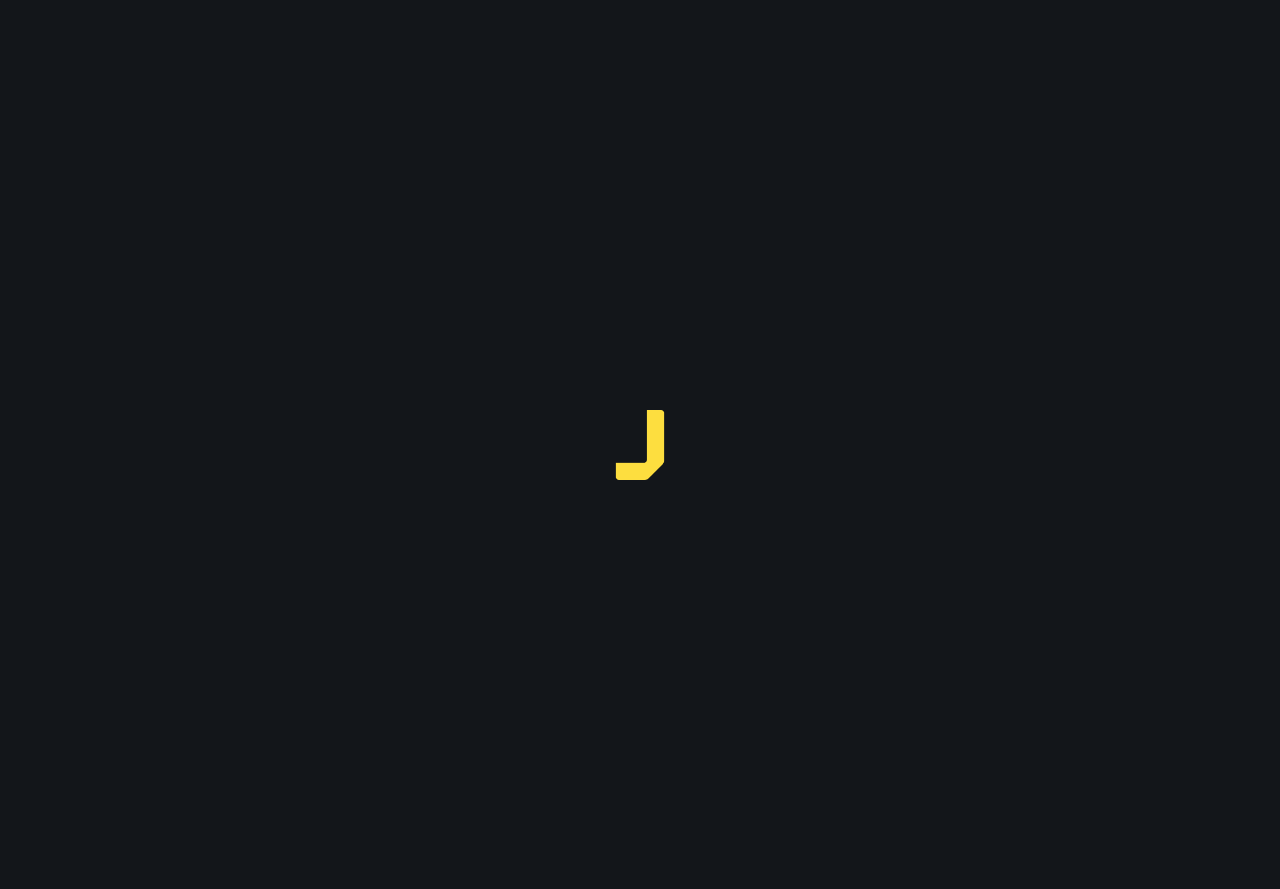 scroll, scrollTop: 0, scrollLeft: 0, axis: both 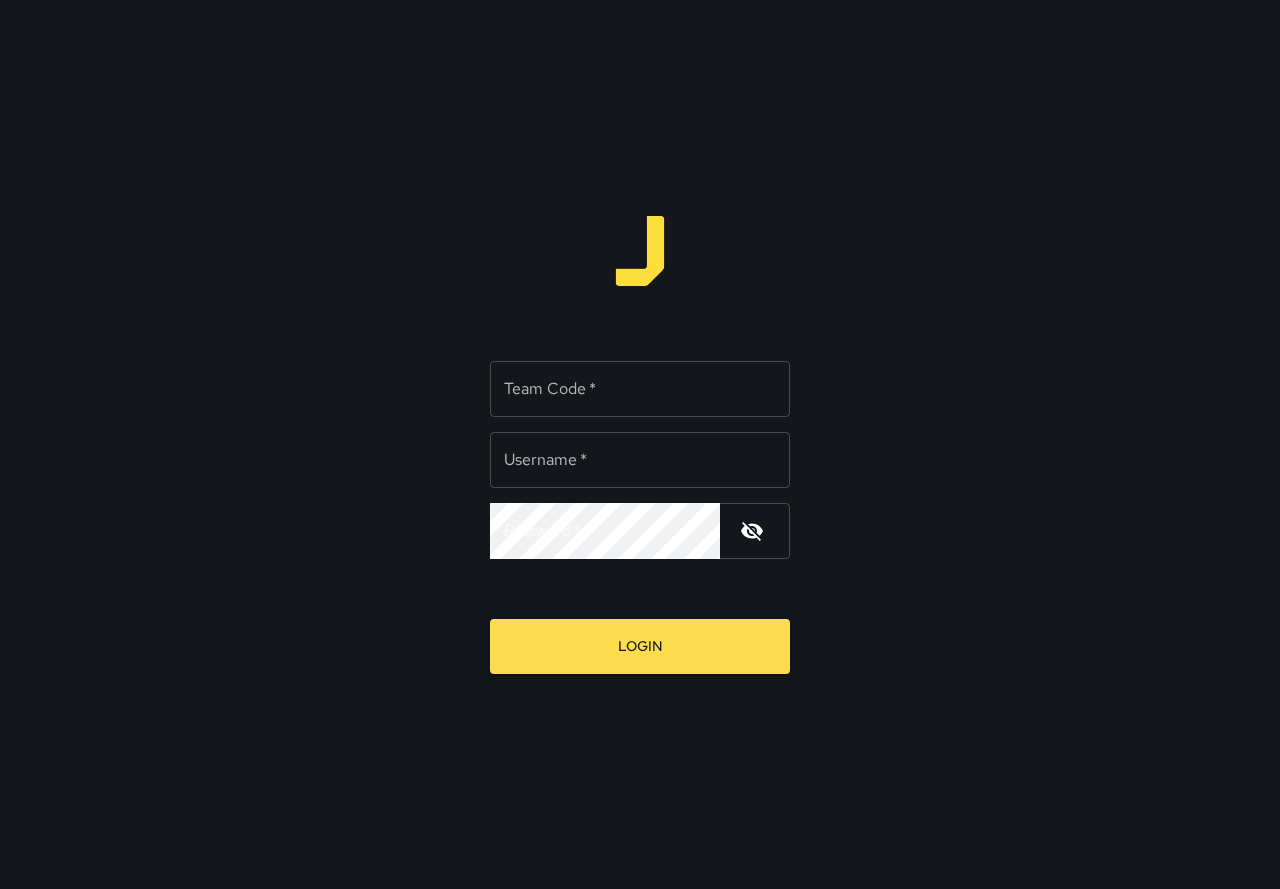 click on "Team Code   *" at bounding box center (640, 389) 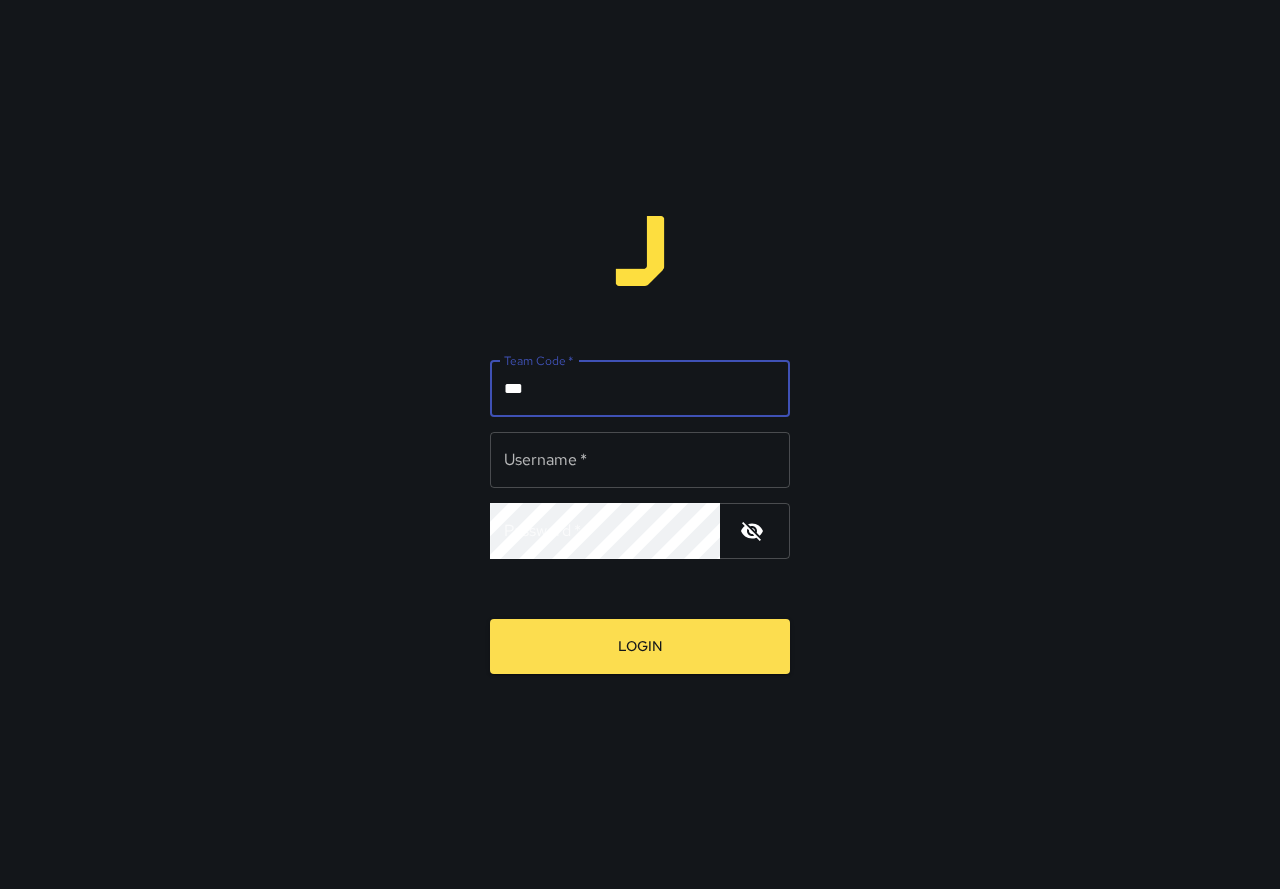 type on "***" 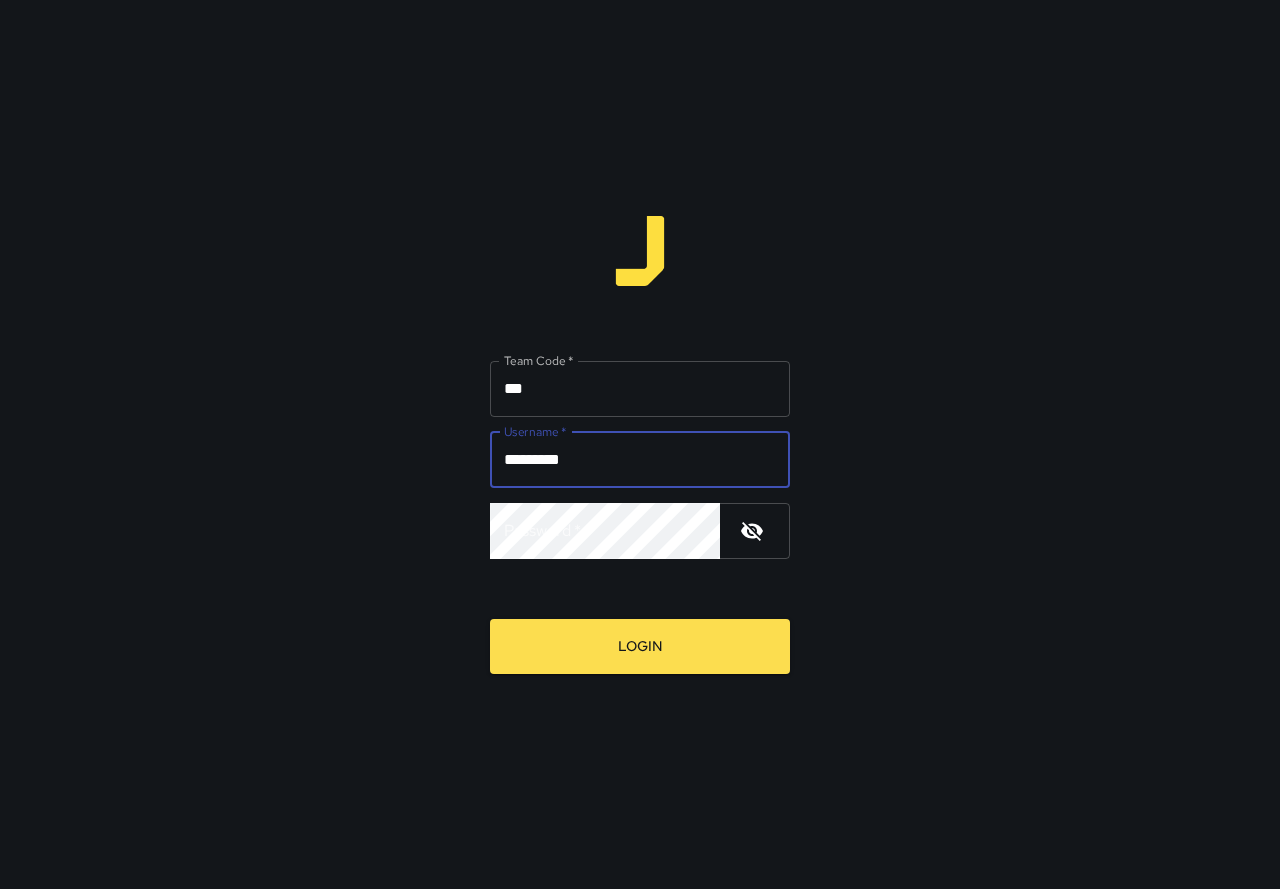 type on "*********" 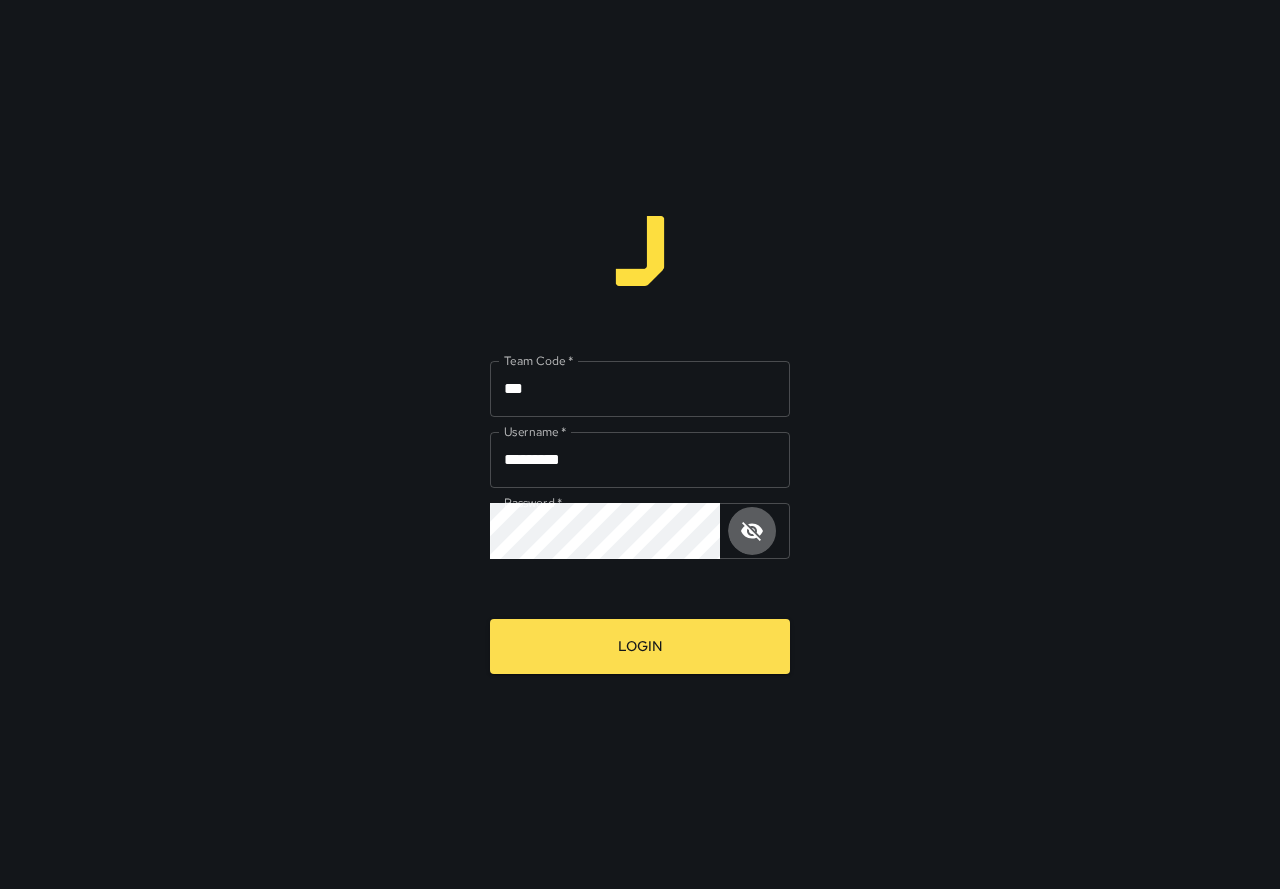 click 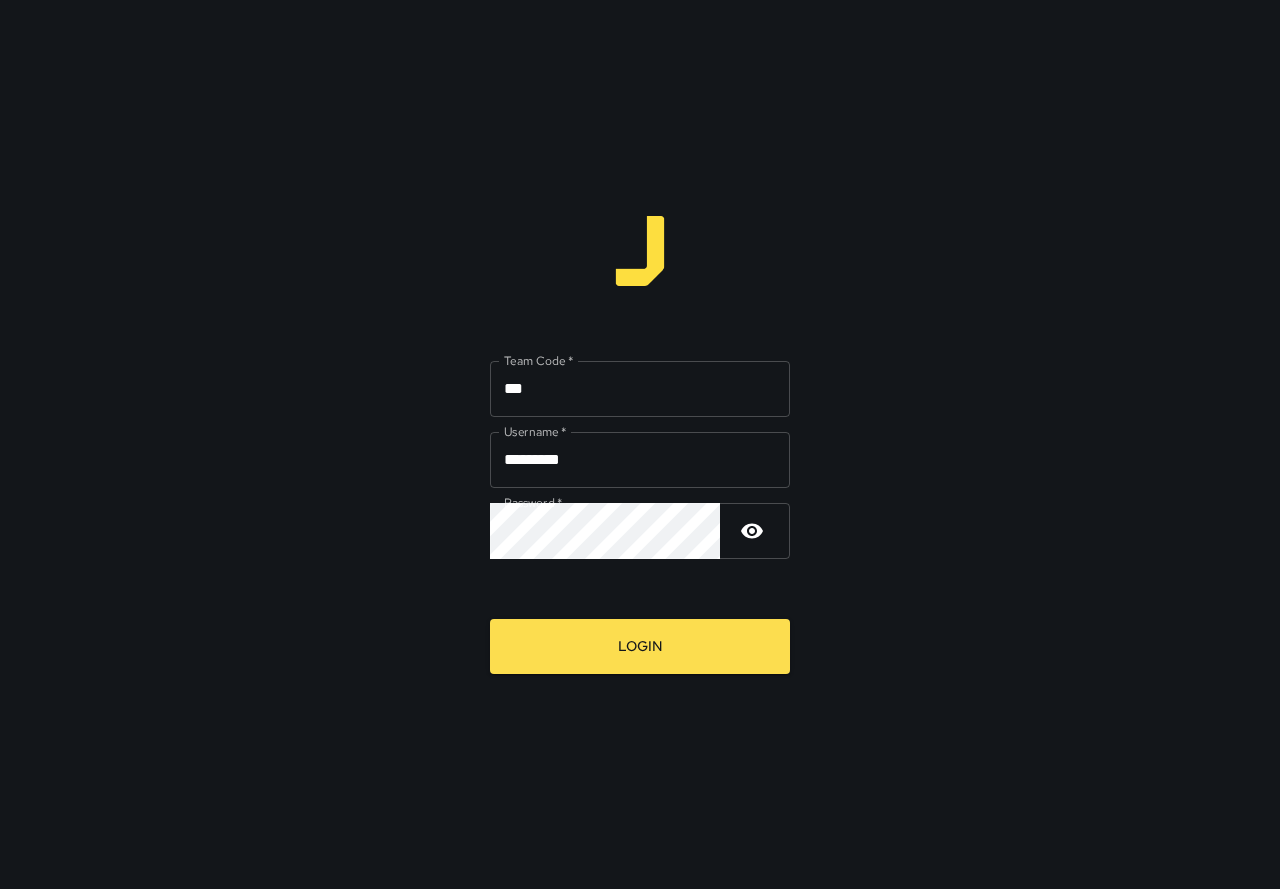 click 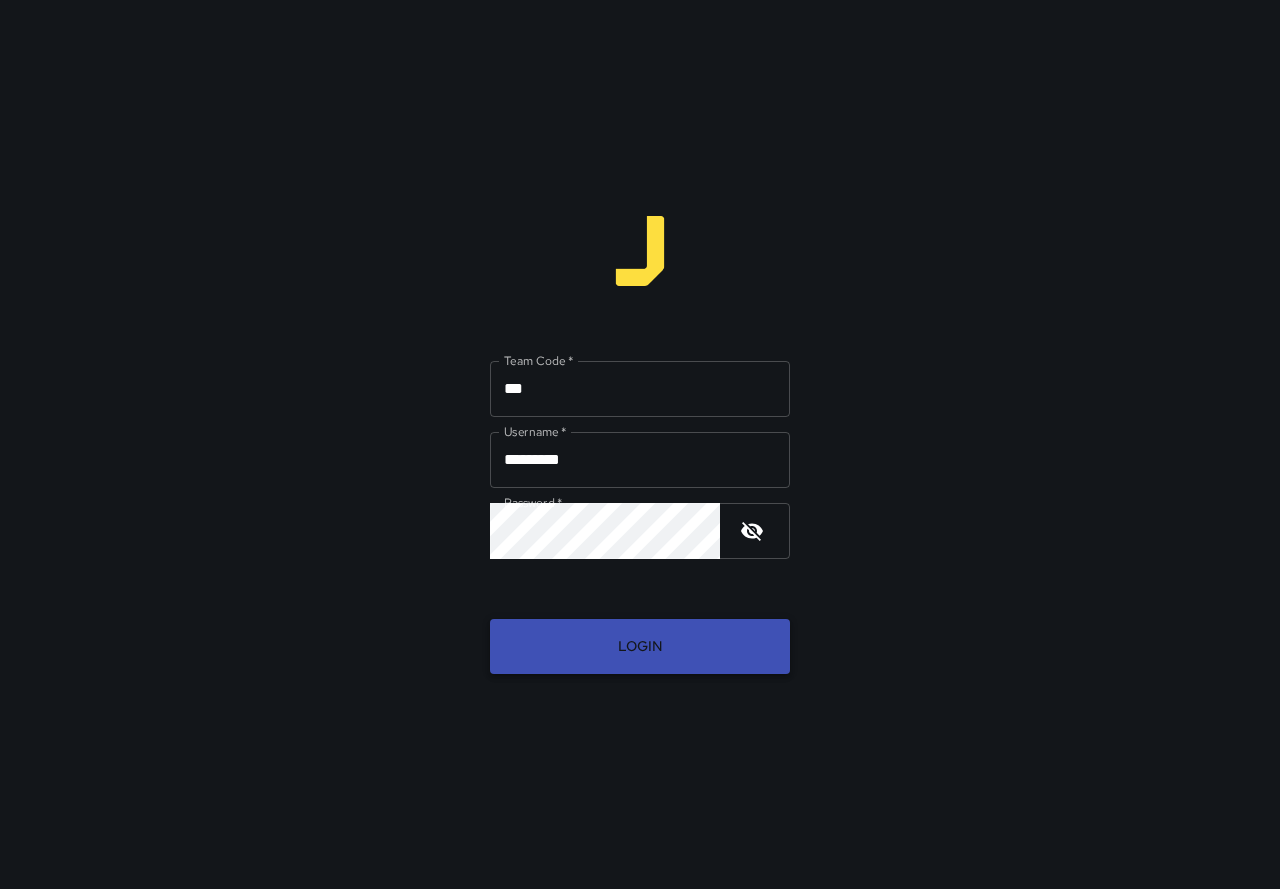 click on "Login" at bounding box center (640, 646) 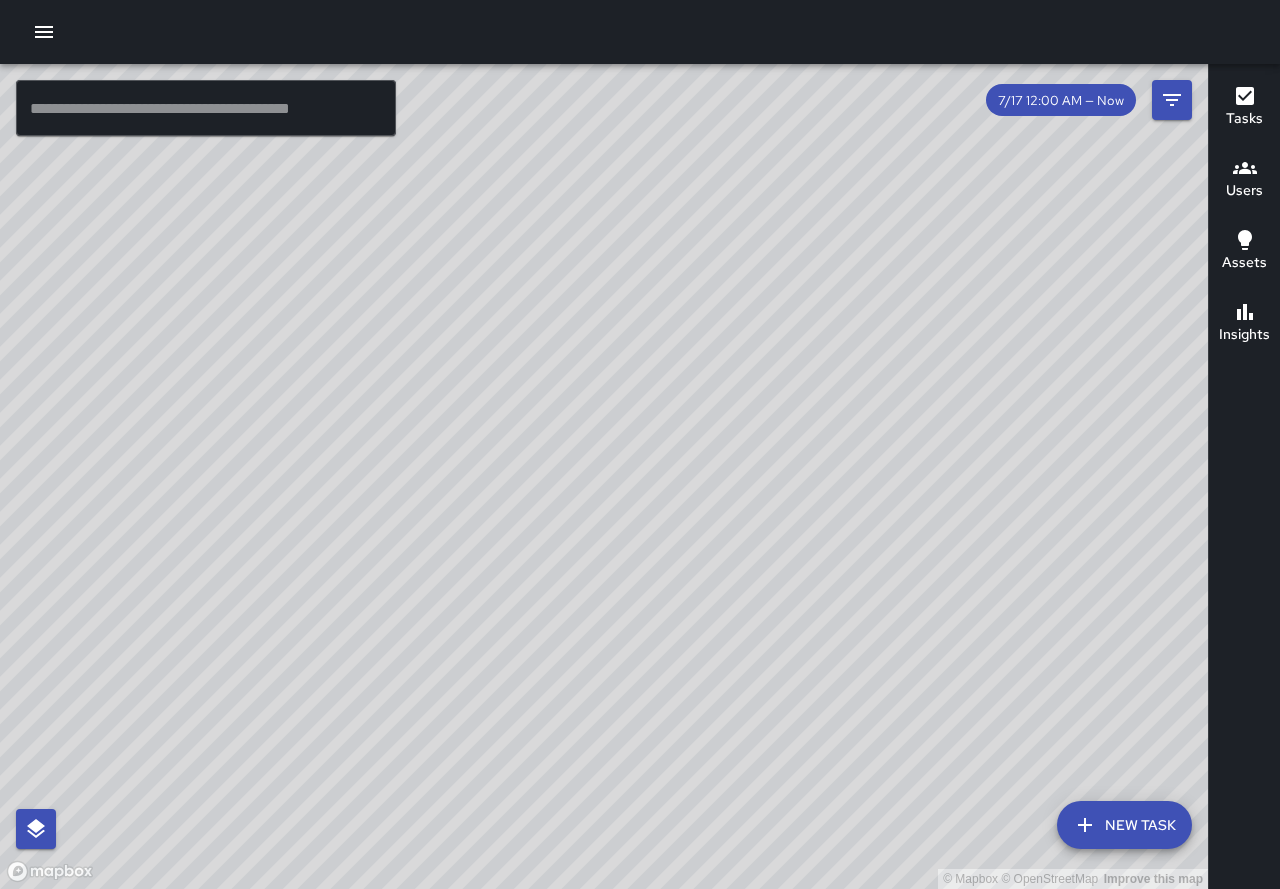 drag, startPoint x: 627, startPoint y: 589, endPoint x: 956, endPoint y: 264, distance: 462.45648 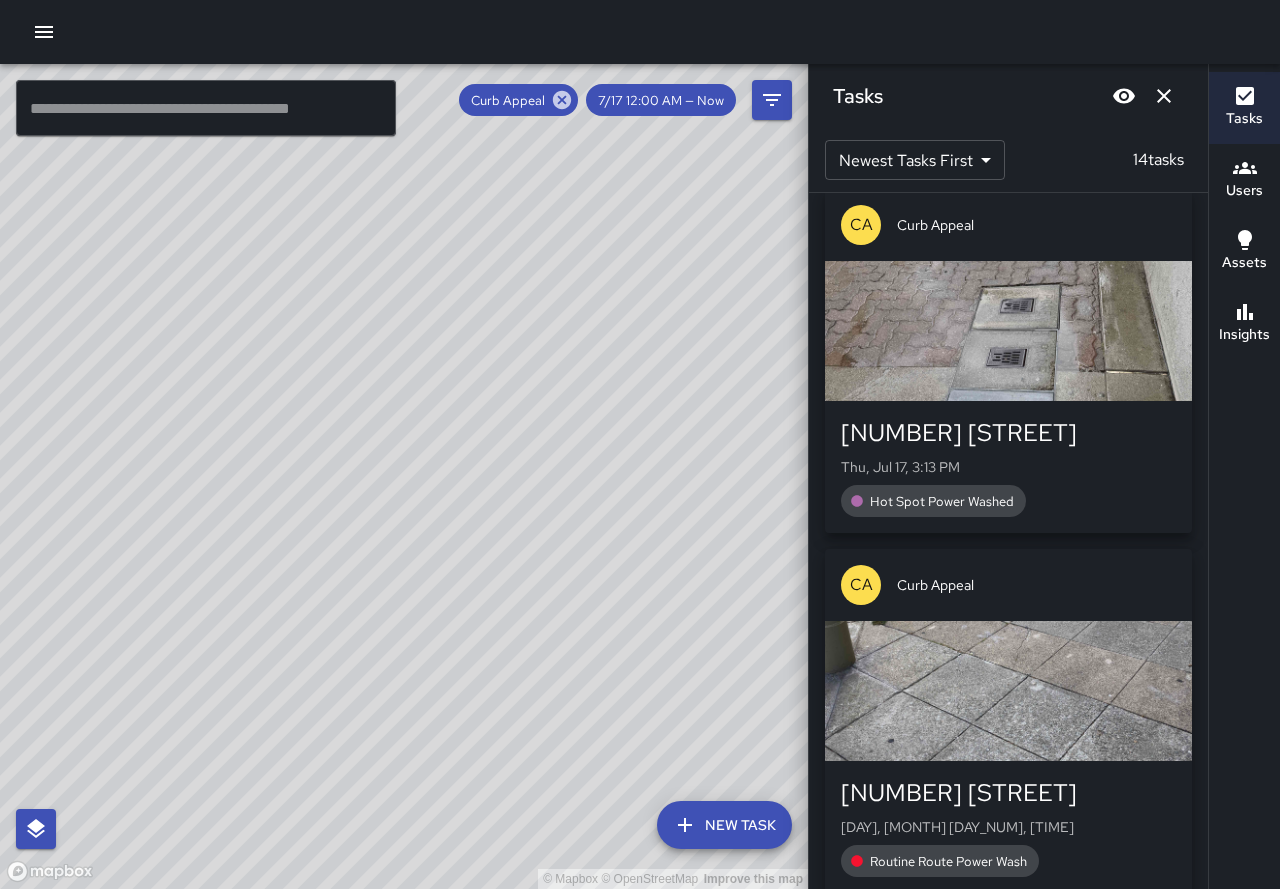 scroll, scrollTop: 0, scrollLeft: 0, axis: both 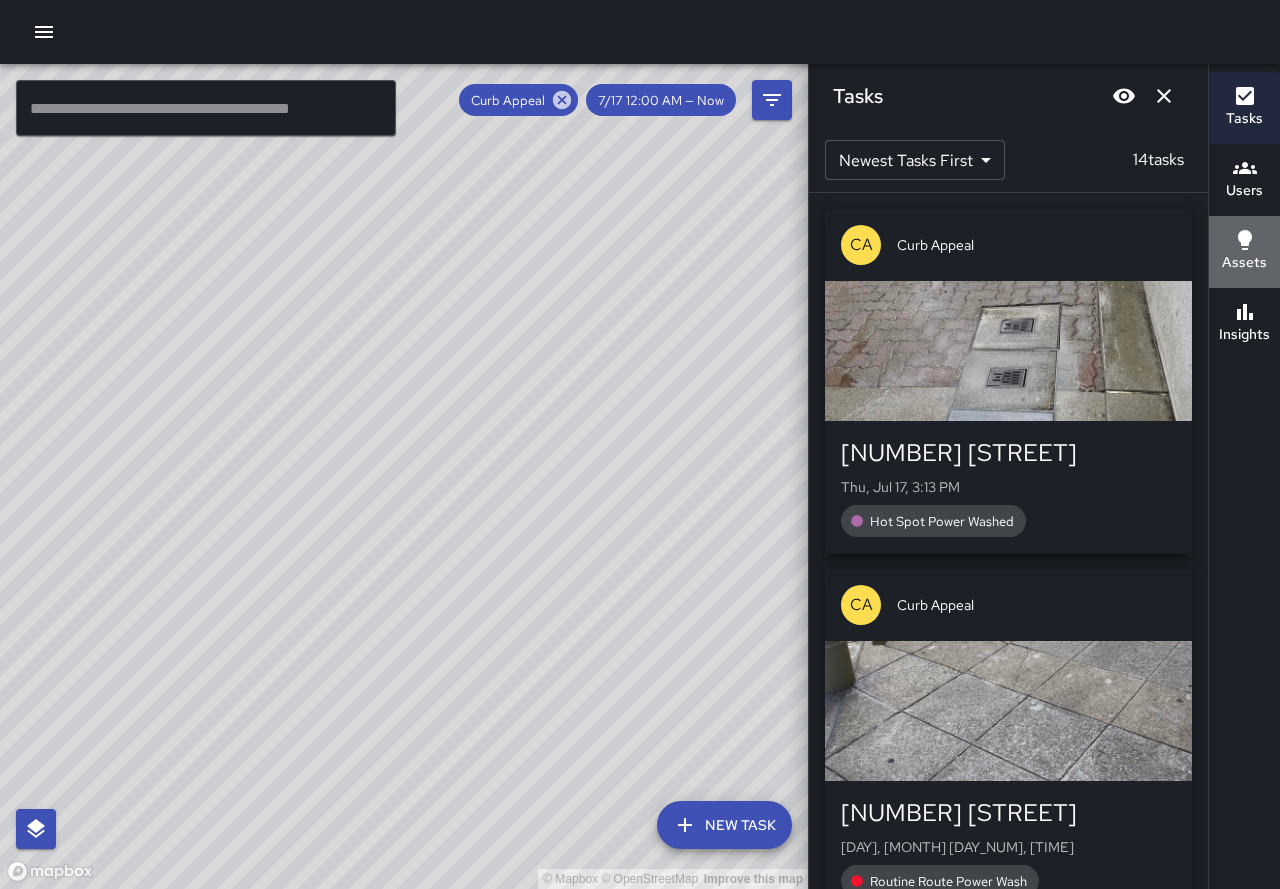 click 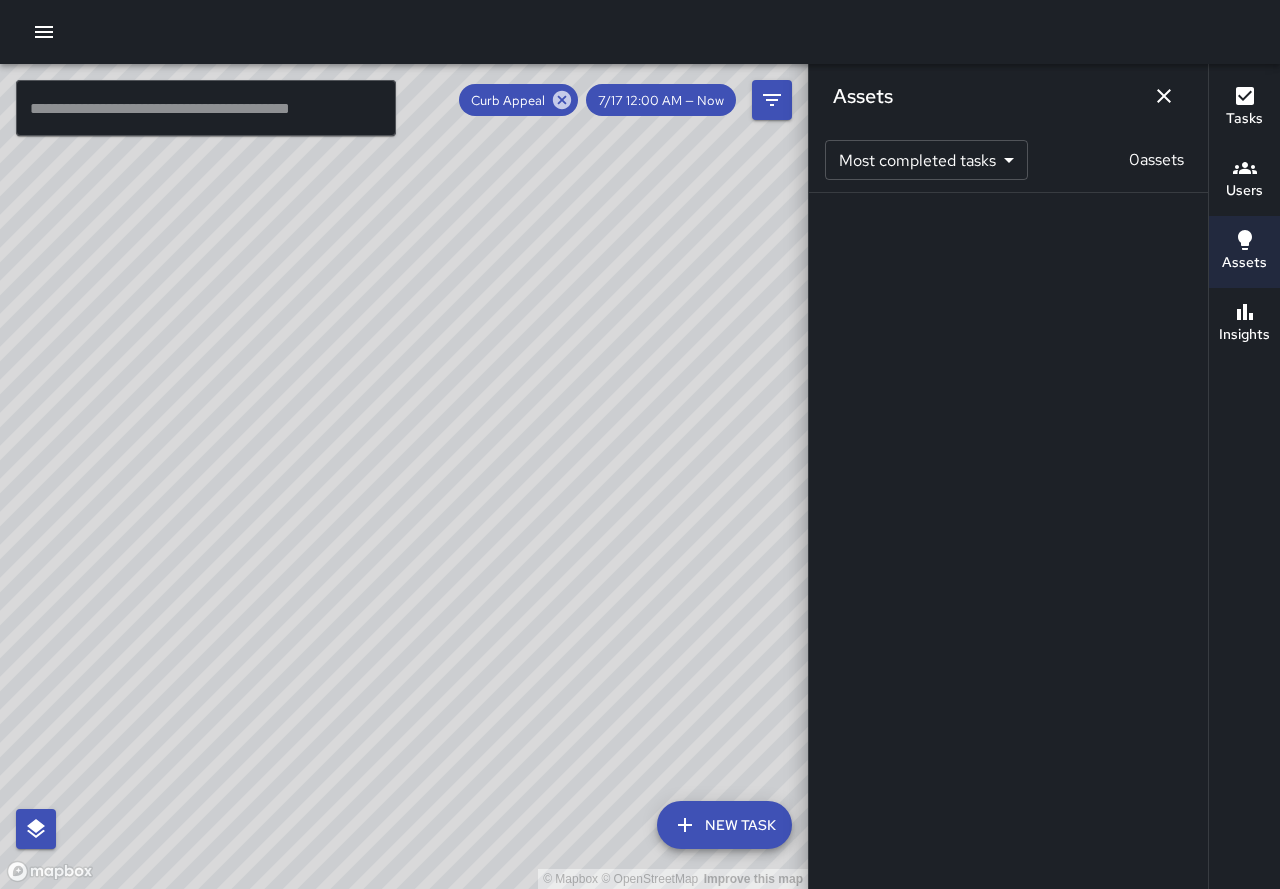 click on "© Mapbox   © OpenStreetMap   Improve this map ​ New Task Curb Appeal 7/17 12:00 AM — Now Map Layers Tasks Users Assets Location History Tasks Newest Tasks First * ​ 14  tasks [STATE] Curb Appeal 1669 [STREET] Thu, Jul 17, 3:13 PM Hot Spot Power Washed [STATE] Curb Appeal 2398 [STREET] Thu, Jul 17, 3:00 PM Routine Route Power Wash [STATE] Curb Appeal 1890 [STREET] Thu, Jul 17, 2:45 PM Code Brown Power Washed [STATE] Curb Appeal 1890 [STREET] Thu, Jul 17, 2:34 PM Grime or Stain Spot Wash [STATE] Curb Appeal 2542 [STREET] Thu, Jul 17, 2:02 PM Routine Route Power Wash [STATE] Curb Appeal 1375 [STREET] Thu, Jul 17, 1:36 PM Surface Clean Power Wash [STATE] Curb Appeal 2395 [STREET] Thu, Jul 17, 1:32 PM Grime or Stain Spot Wash [STATE] Curb Appeal 1199 [STREET] Thu, Jul 17, 11:03 AM Routine Route Power Washed [STATE] Curb Appeal 1601 [STREET] Thu, Jul 17, 10:41 AM Surface Clean Power Wash [STATE] Curb Appeal 2201 [STREET] Thu, Jul 17, 9:30 AM Routine Route Power Washed [STATE] Curb Appeal [STATE] [STATE] [STATE] *" at bounding box center [640, 444] 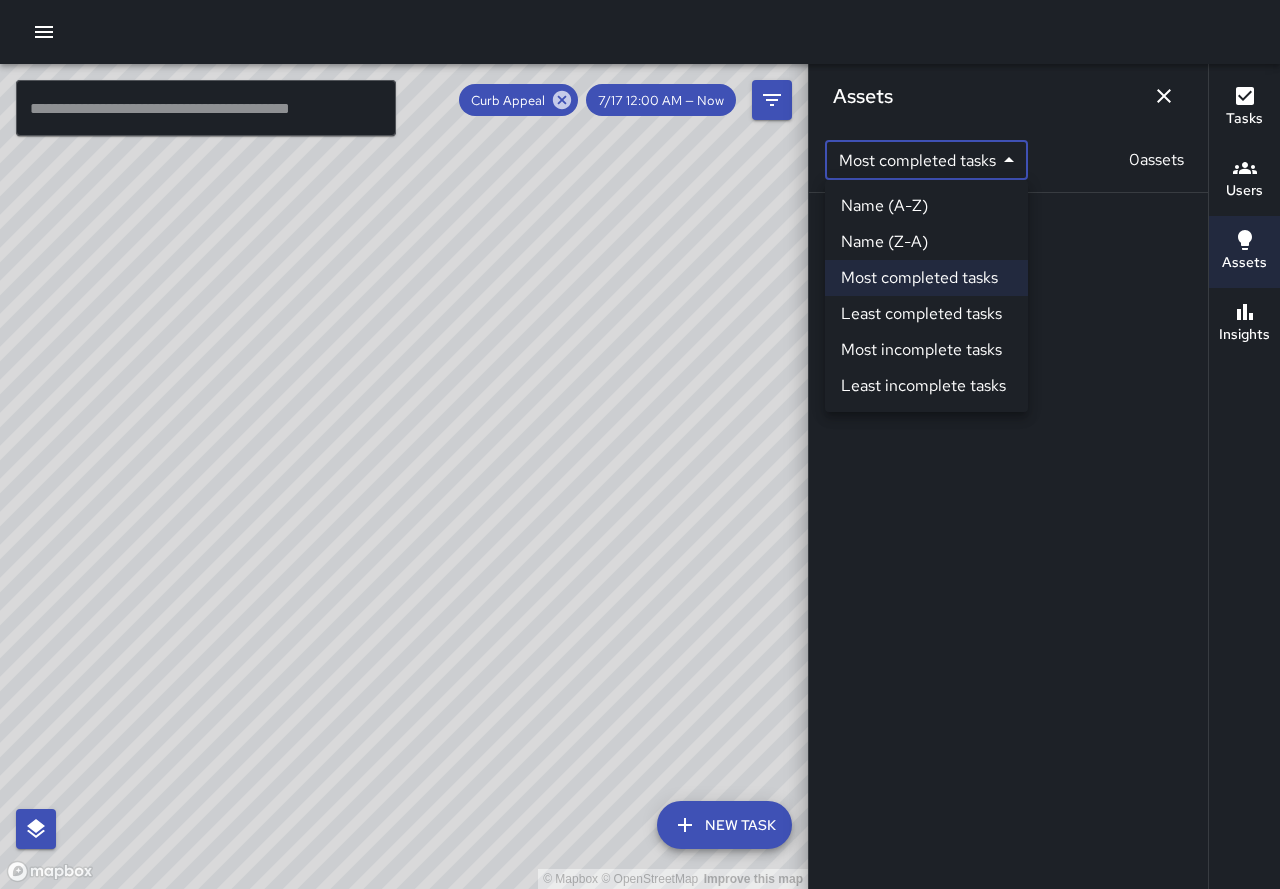 click on "Name (A-Z)" at bounding box center [926, 206] 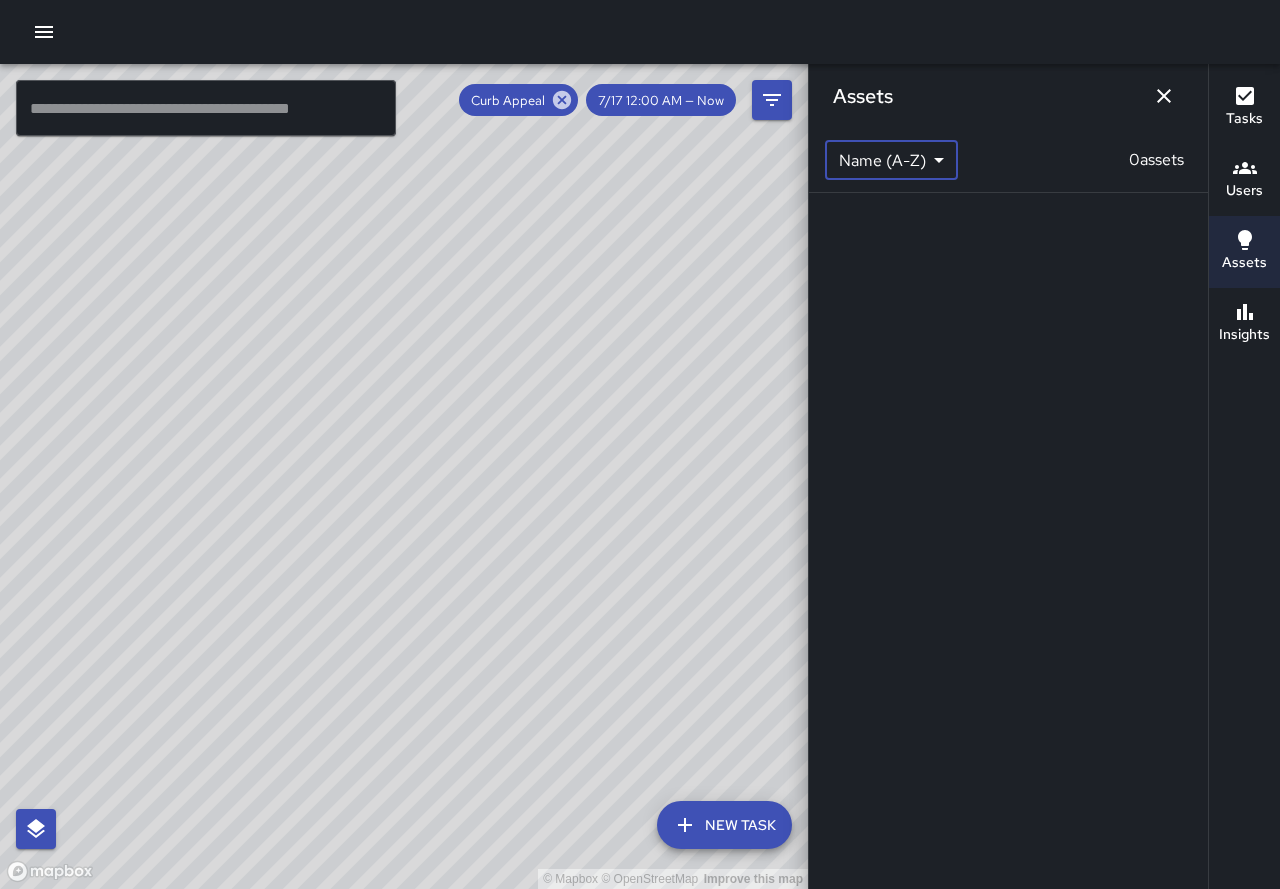 click 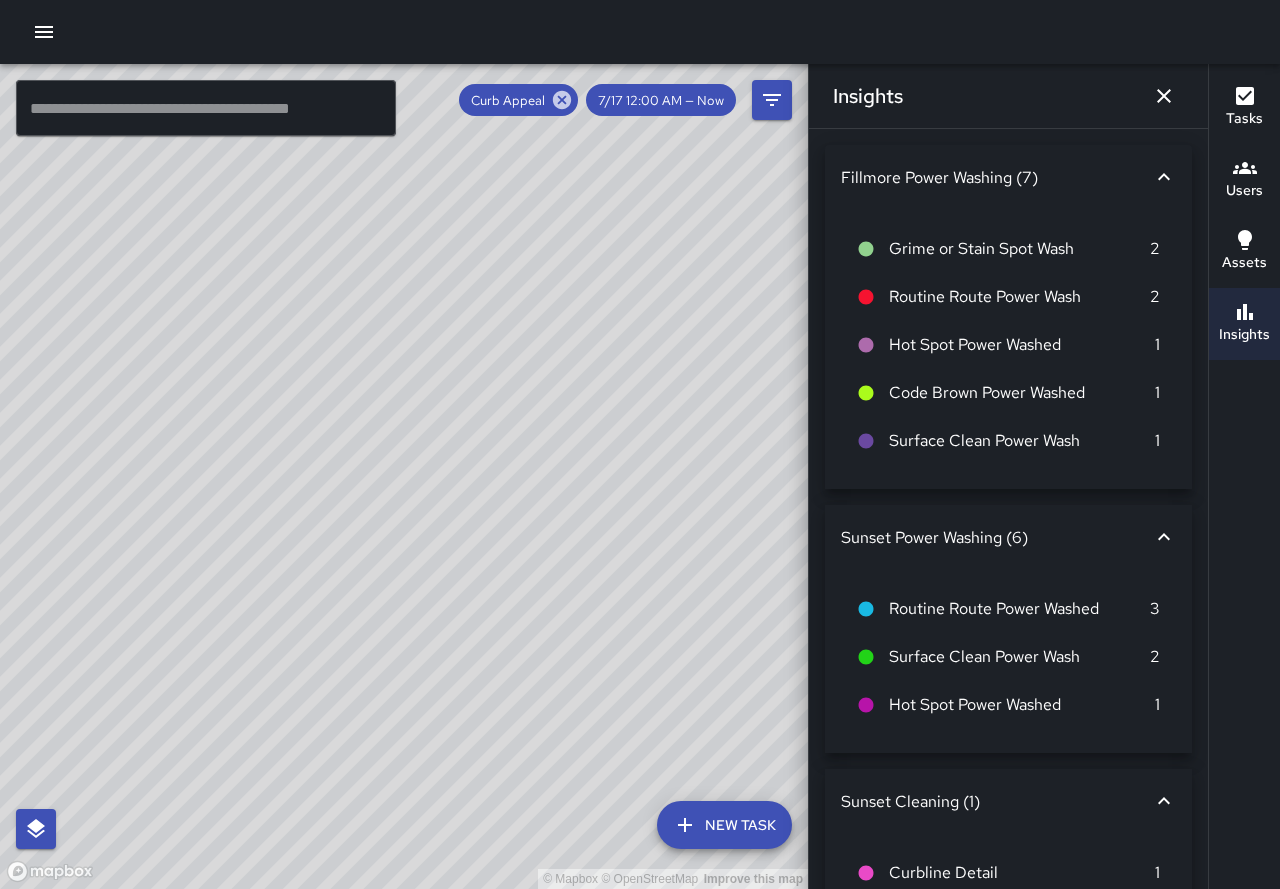 drag, startPoint x: 396, startPoint y: 543, endPoint x: 687, endPoint y: 520, distance: 291.90753 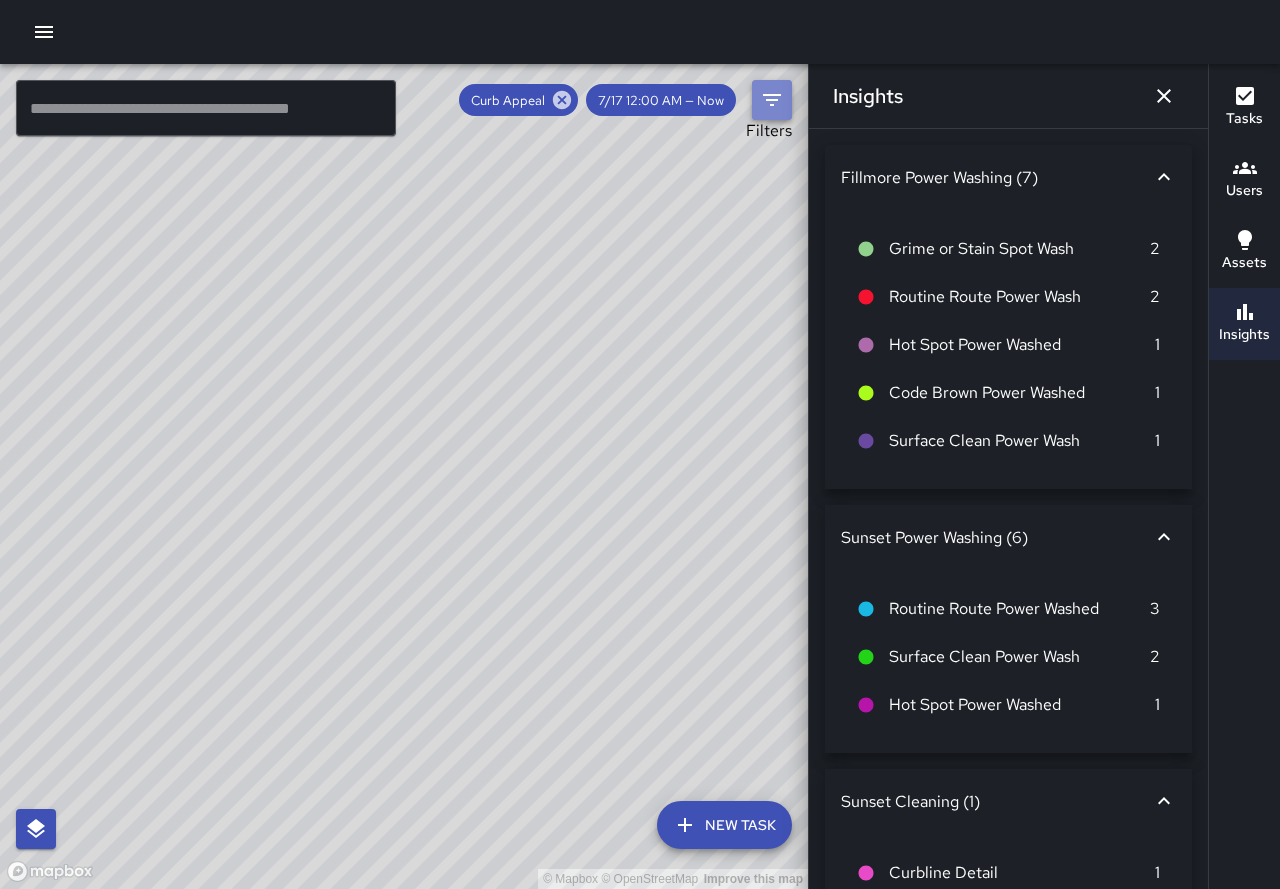click 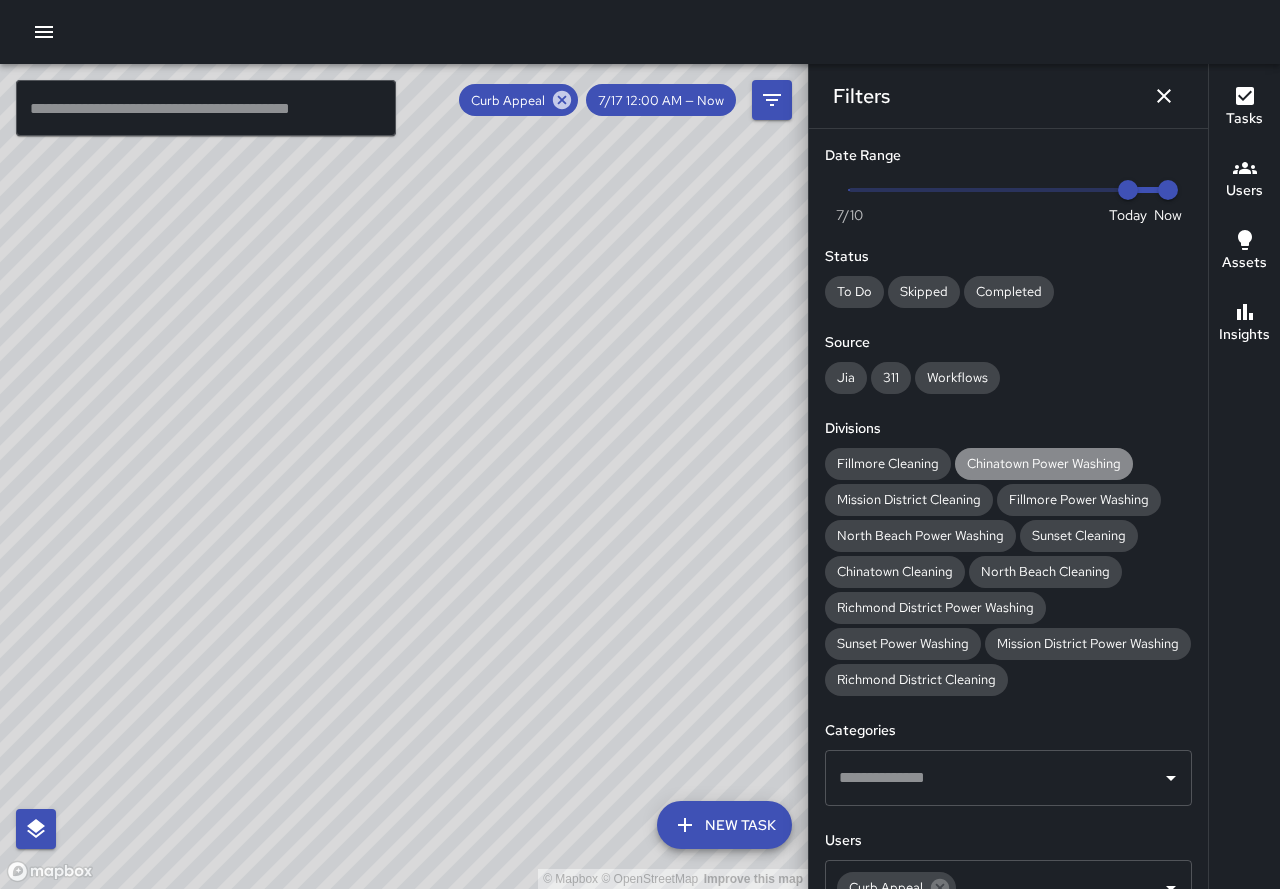 click on "Chinatown Power Washing" at bounding box center (1044, 463) 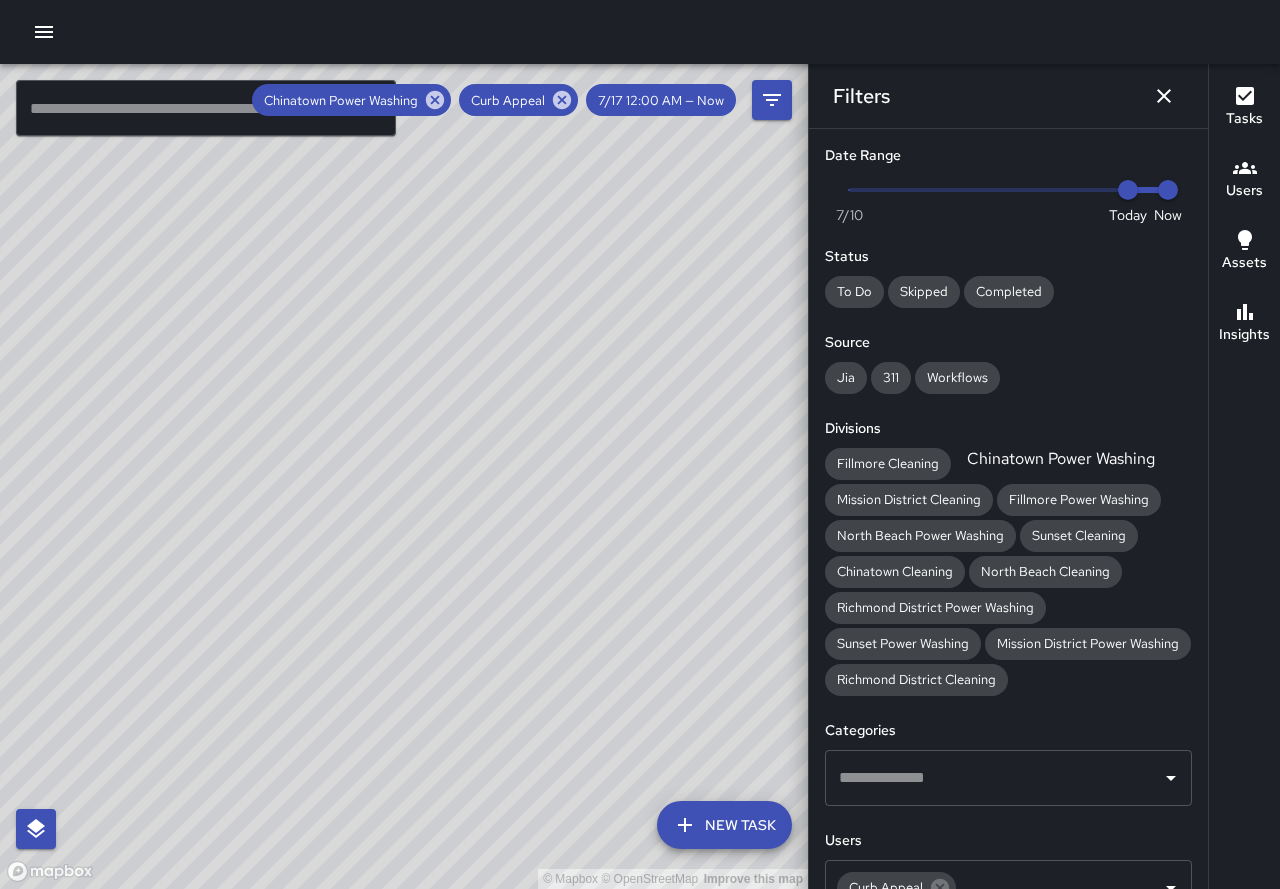 click on "Chinatown Power Washing" at bounding box center (1061, 458) 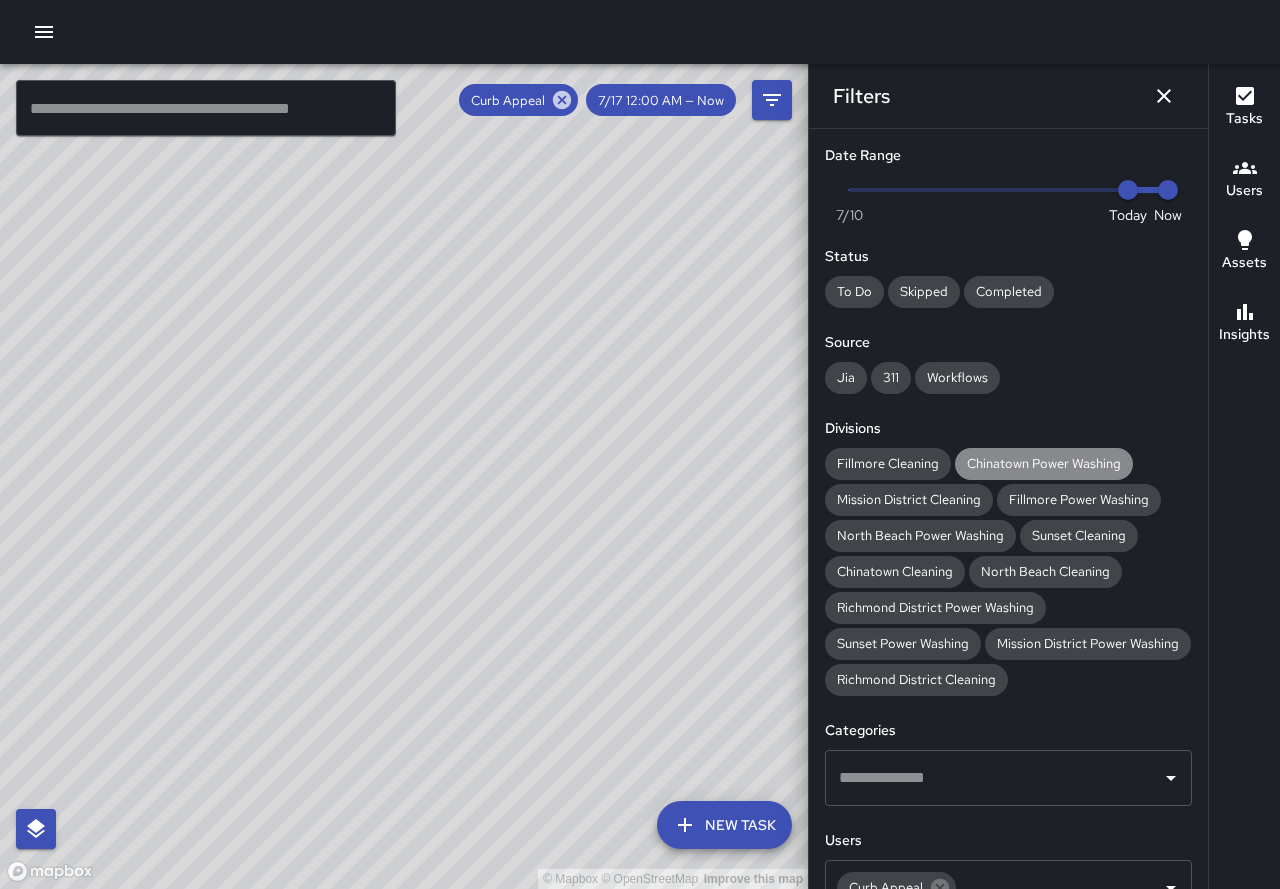 click on "Chinatown Power Washing" at bounding box center [1044, 463] 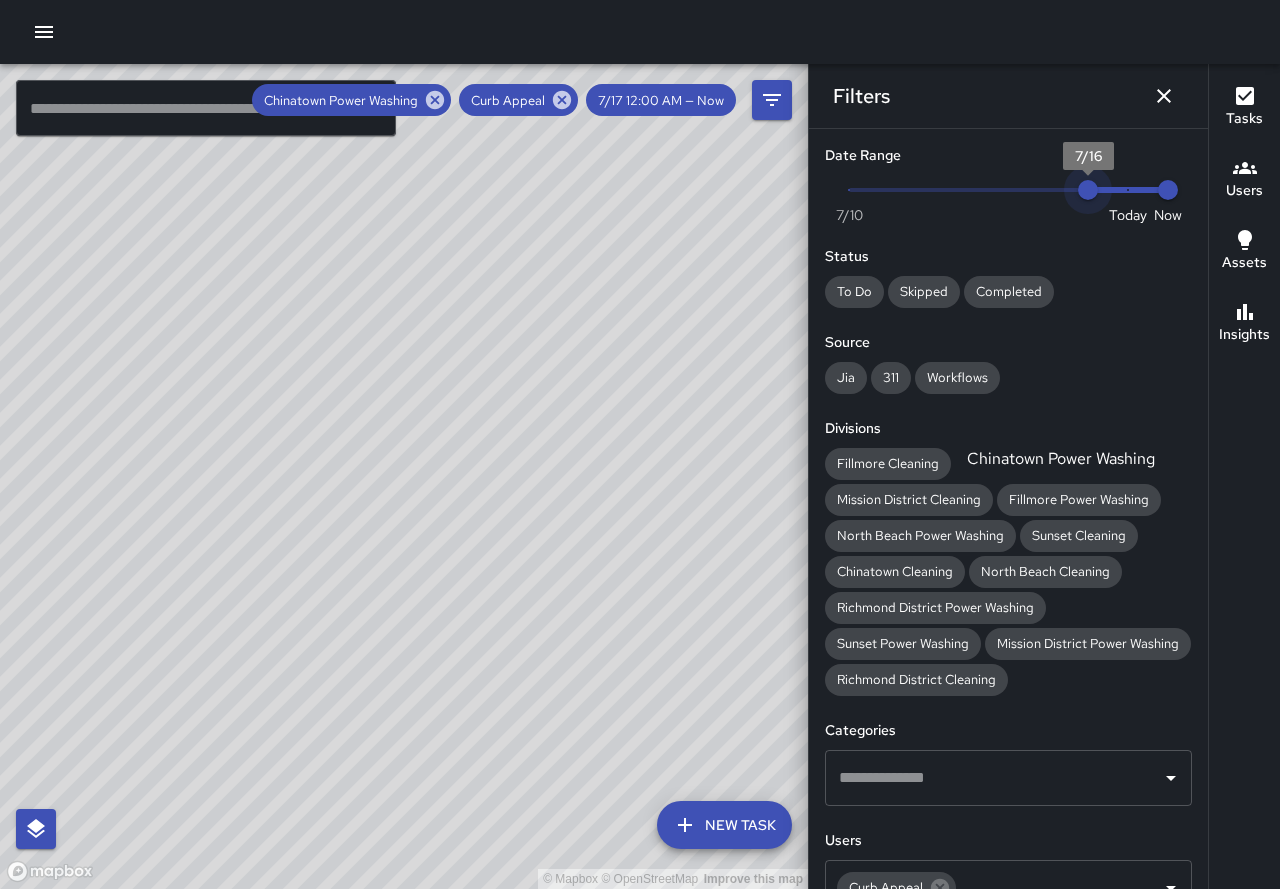 type on "*" 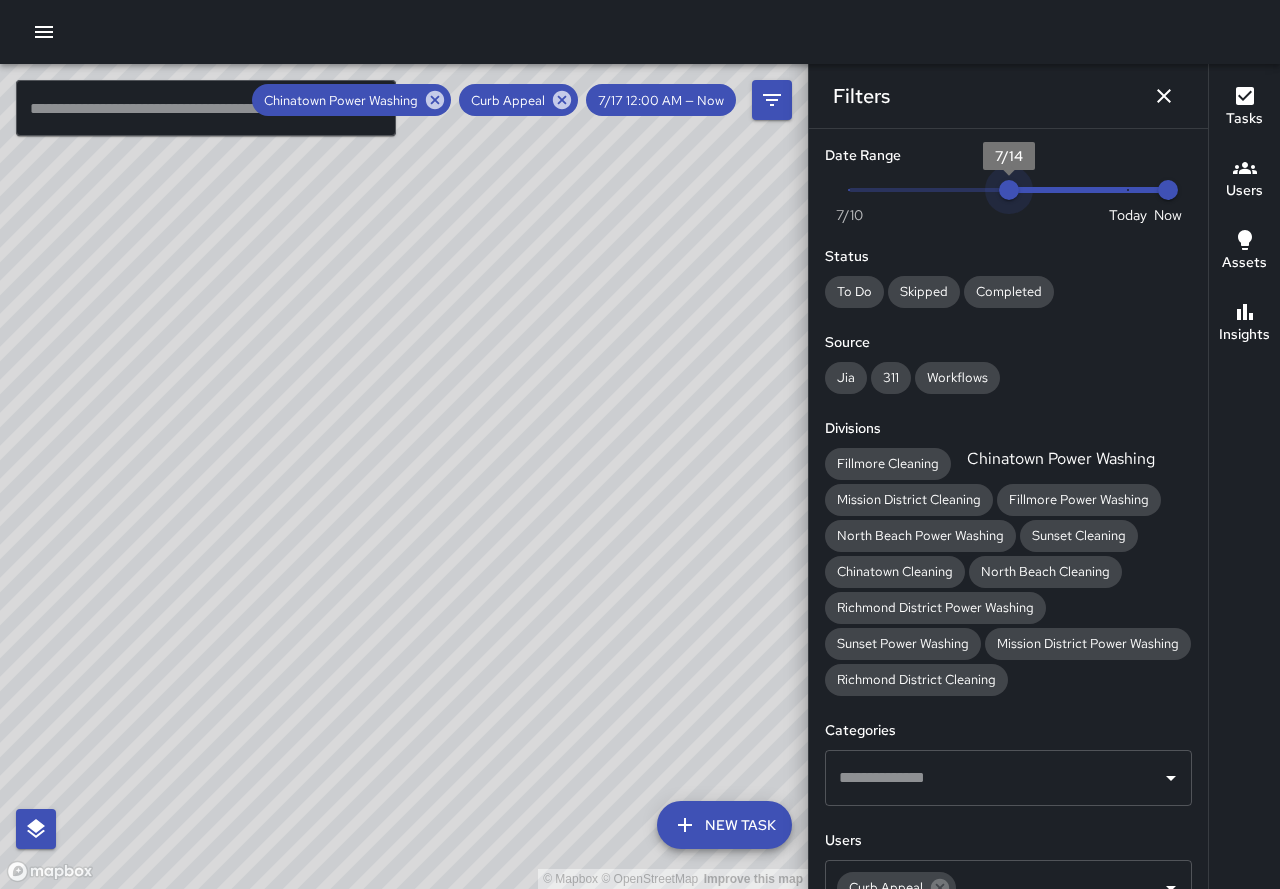 drag, startPoint x: 1116, startPoint y: 189, endPoint x: 1017, endPoint y: 195, distance: 99.18165 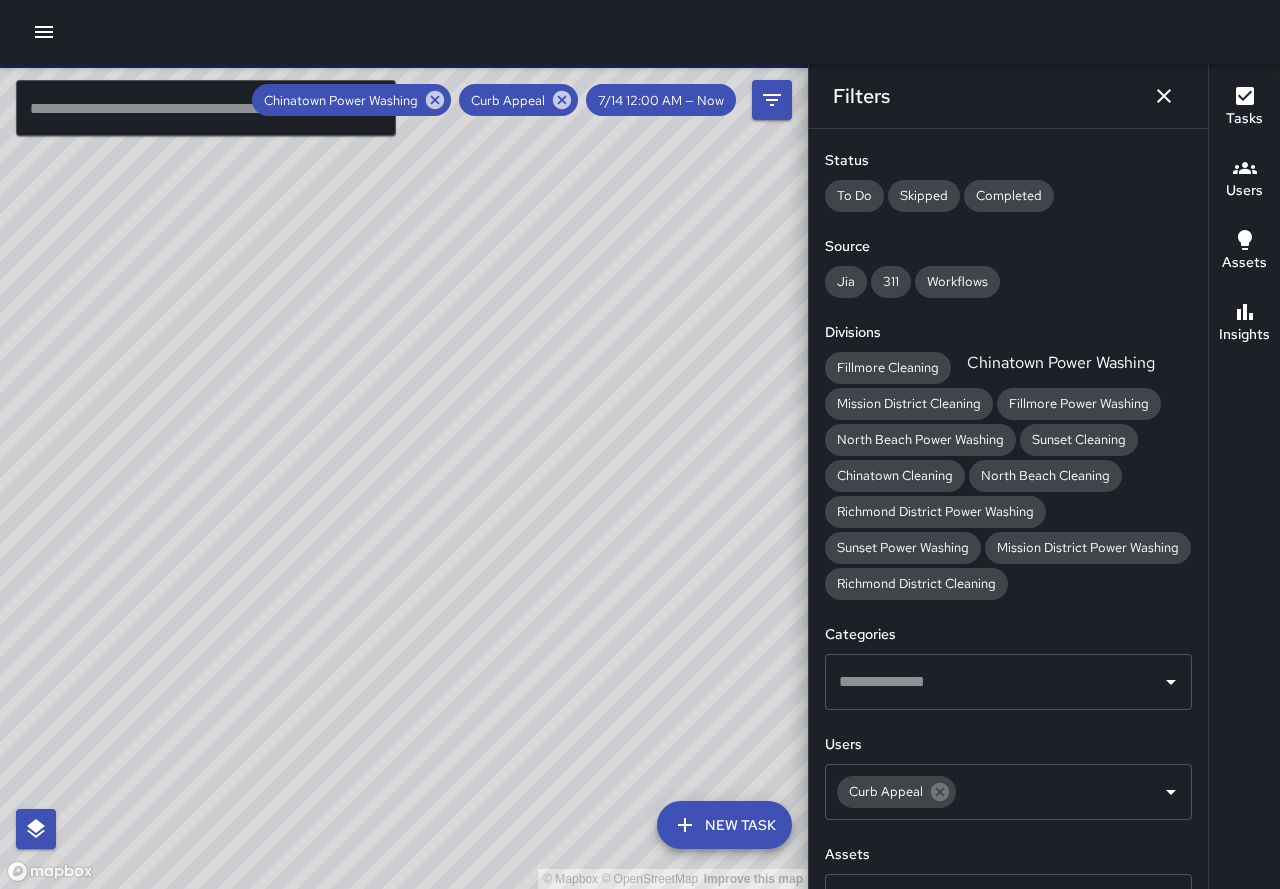 scroll, scrollTop: 249, scrollLeft: 0, axis: vertical 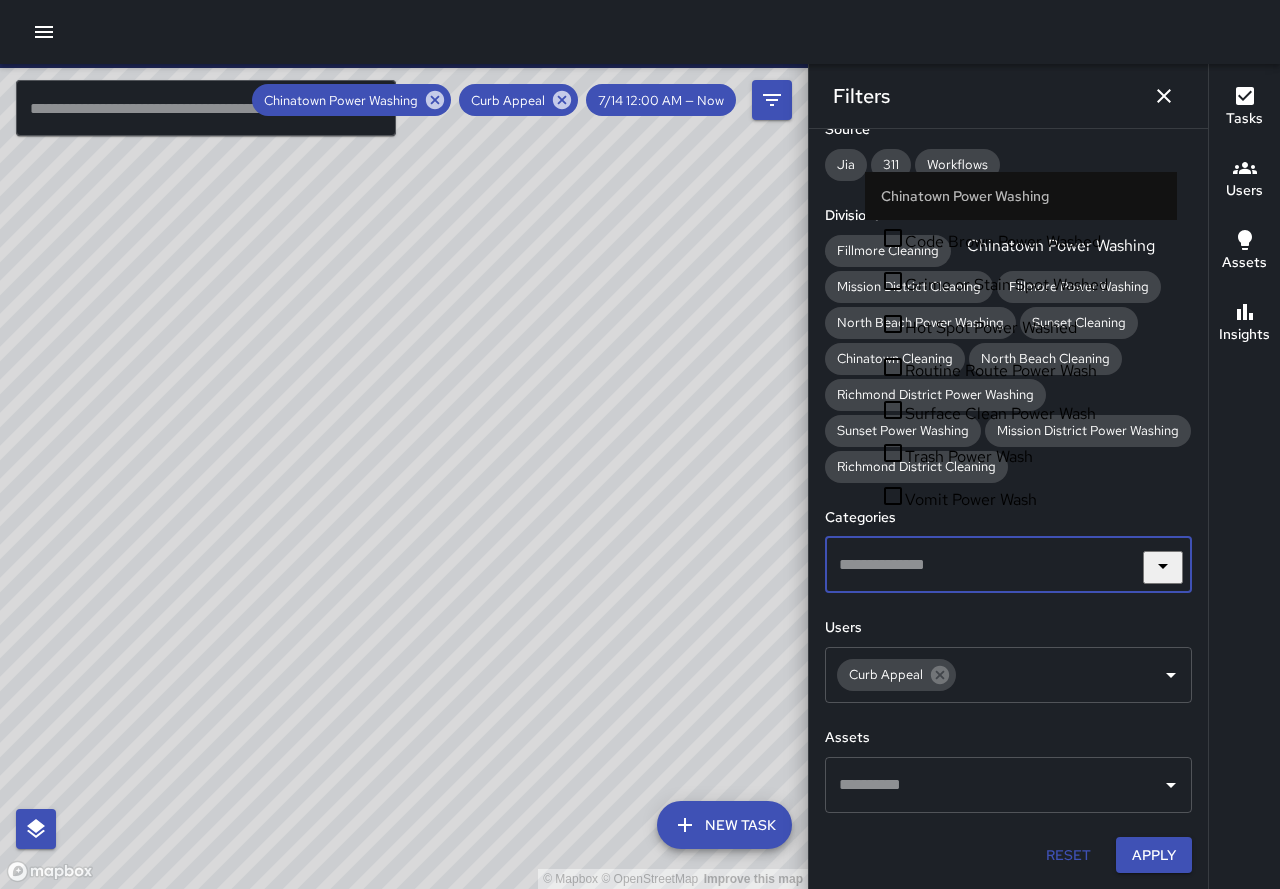 click at bounding box center (993, 565) 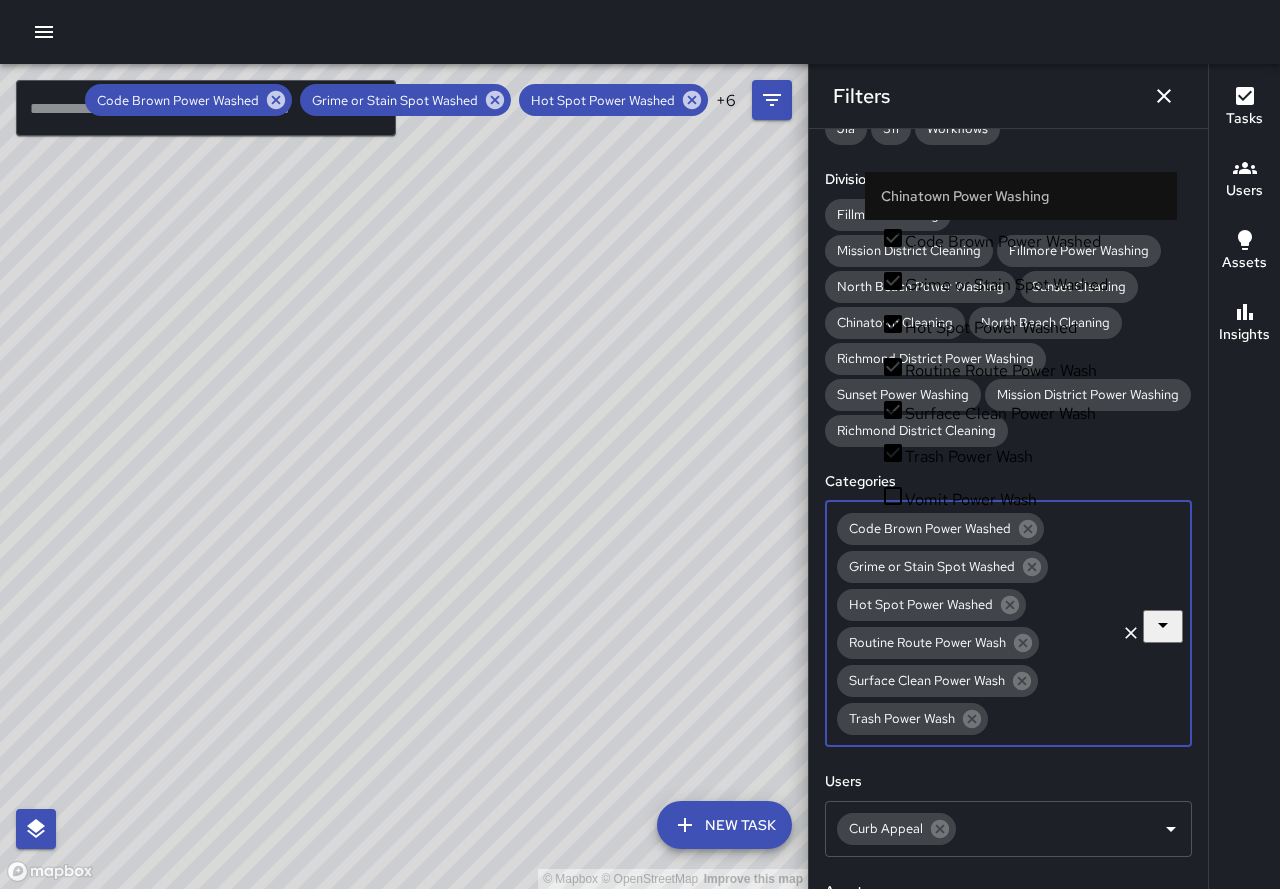 scroll, scrollTop: 70, scrollLeft: 0, axis: vertical 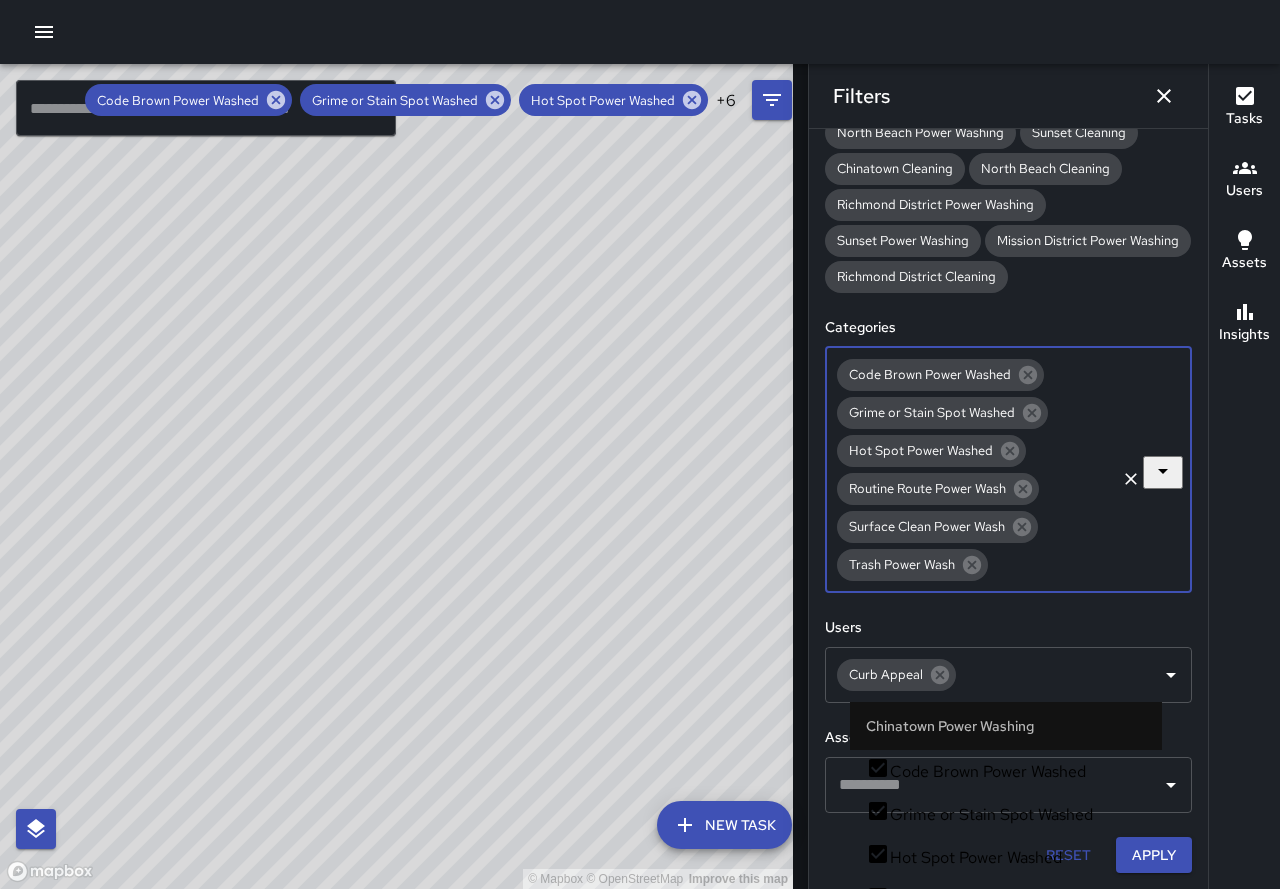click on "Date Range Now Today 7/10 7/14 3:36 pm Status To Do Skipped Completed Source Jia 311 Workflows Divisions Fillmore Cleaning Chinatown Power Washing Mission District Cleaning Fillmore Power Washing North Beach Power Washing Sunset Cleaning Chinatown Cleaning North Beach Cleaning Richmond District Power Washing Sunset Power Washing Mission District Power Washing Richmond District Cleaning Categories Code Brown Power Washed Grime or Stain Spot Washed Hot Spot Power Washed Routine Route Power Wash Surface Clean Power Wash Trash Power Wash ​ Users Curb Appeal ​ Assets ​ Reset Apply" at bounding box center (1008, 509) 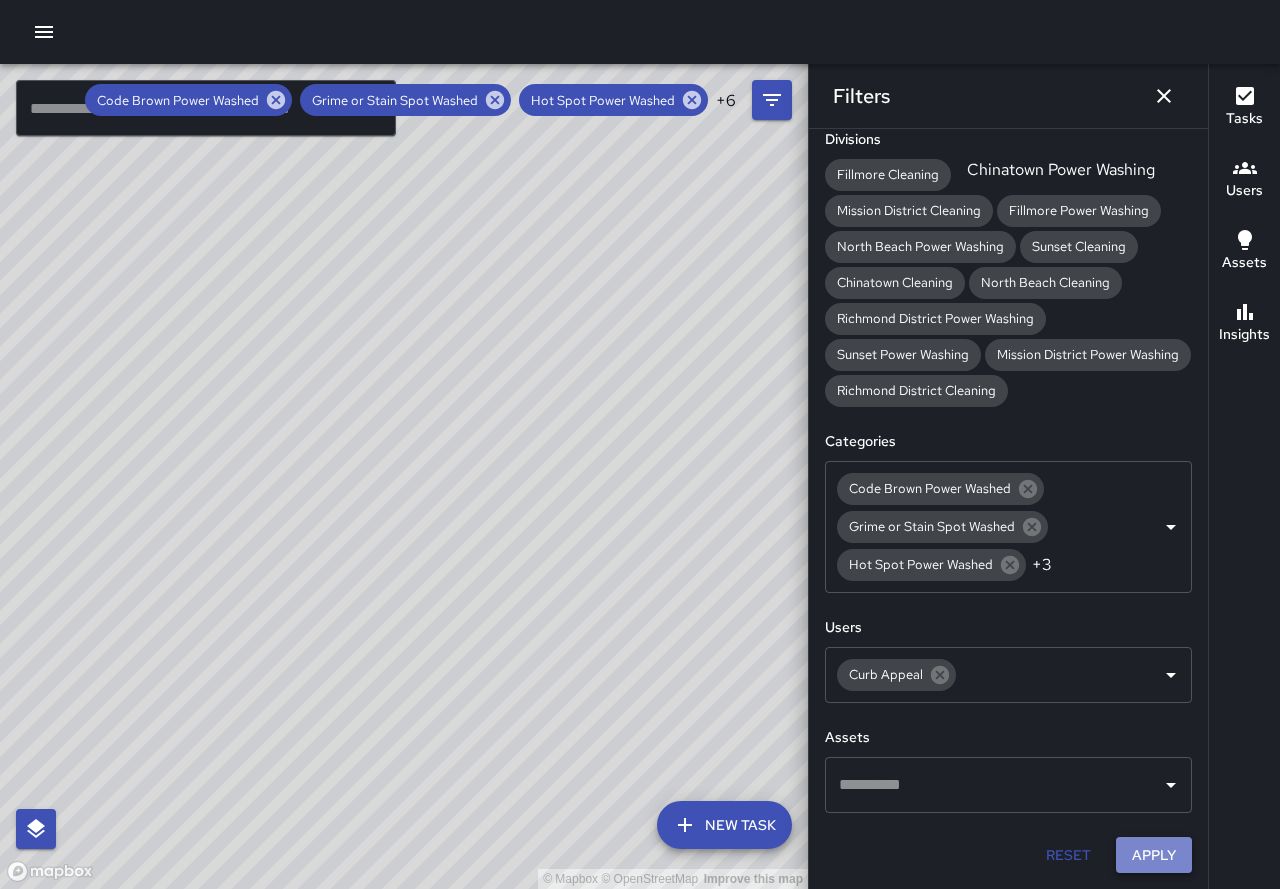 click on "Apply" at bounding box center [1154, 855] 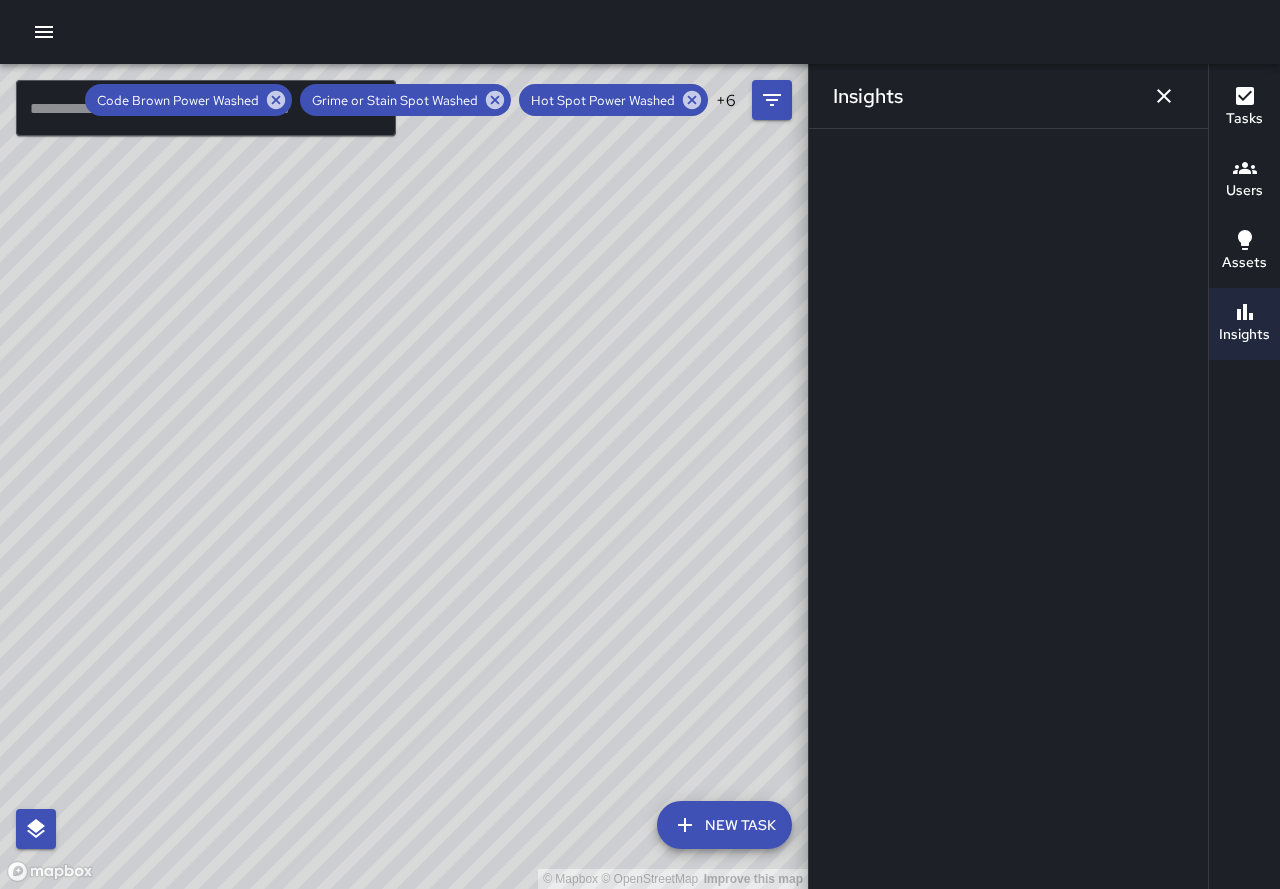 drag, startPoint x: 690, startPoint y: 242, endPoint x: 504, endPoint y: 858, distance: 643.46875 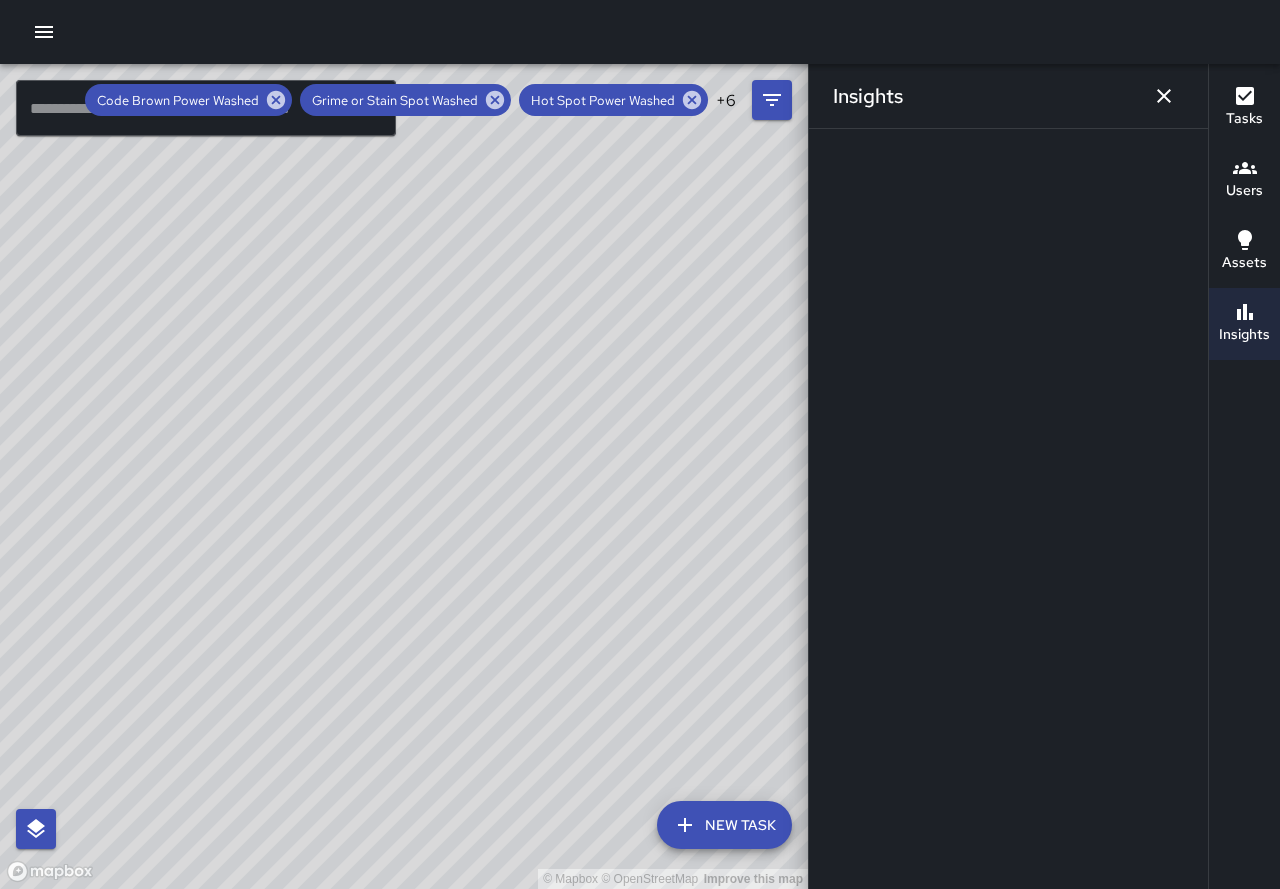 drag, startPoint x: 470, startPoint y: 457, endPoint x: 820, endPoint y: 307, distance: 380.78867 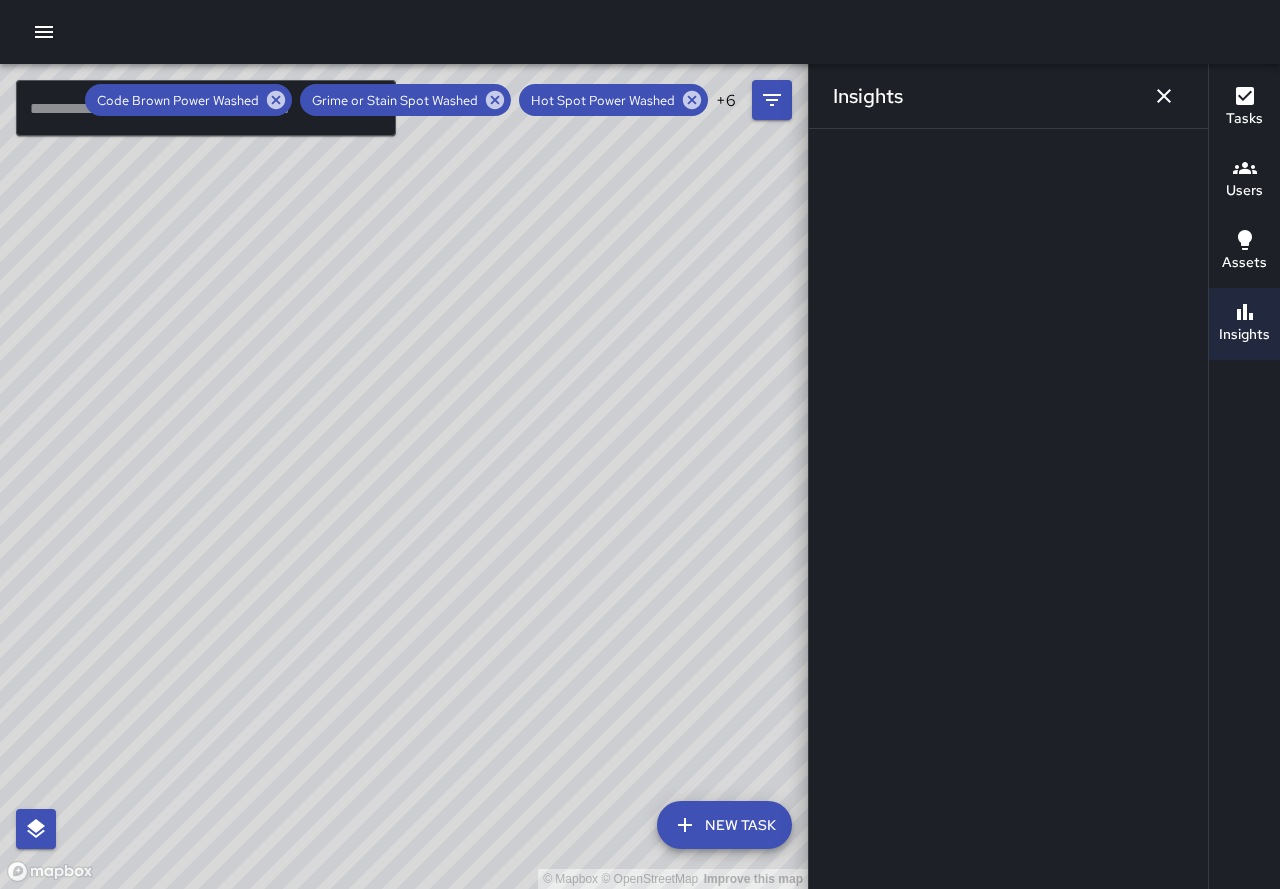 click on "© Mapbox   © OpenStreetMap   Improve this map ​ New Task Code Brown Power Washed Grime or Stain Spot Washed Hot Spot Power Washed + 6 Map Layers Tasks Users Assets Location History Tasks Newest Tasks First * ​ 0  tasks Filters Date Range Now Today 7/10 7/14 3:36 pm Status To Do Skipped Completed Source [NAME] 311 Workflows Divisions [CITY] Cleaning [CITY] Power Washing [CITY] Cleaning [CITY] Power Washing [CITY] Power Washing [CITY] Cleaning [CITY] Cleaning [CITY] Power Washing [CITY] Power Washing [CITY] Cleaning Categories Code Brown Power Washed Grime or Stain Spot Washed Hot Spot Power Washed +3 ​ Users Curb Appeal ​ Assets ​ Reset Apply Users Most completed tasks * ​ 26  users TL Todd Lewis -CM Ambassador Tasks 0  /  0 Time 3h 56m Distance 7.98  miles [STATE] Curb Appeal Ambassador Tasks 0  /  0 Time 22h 43m Distance 86.97  miles [STATE] Curb Appeal Ambassador Tasks 0  /  0 Time 0h 0m Distance 0  miles RL" at bounding box center [640, 476] 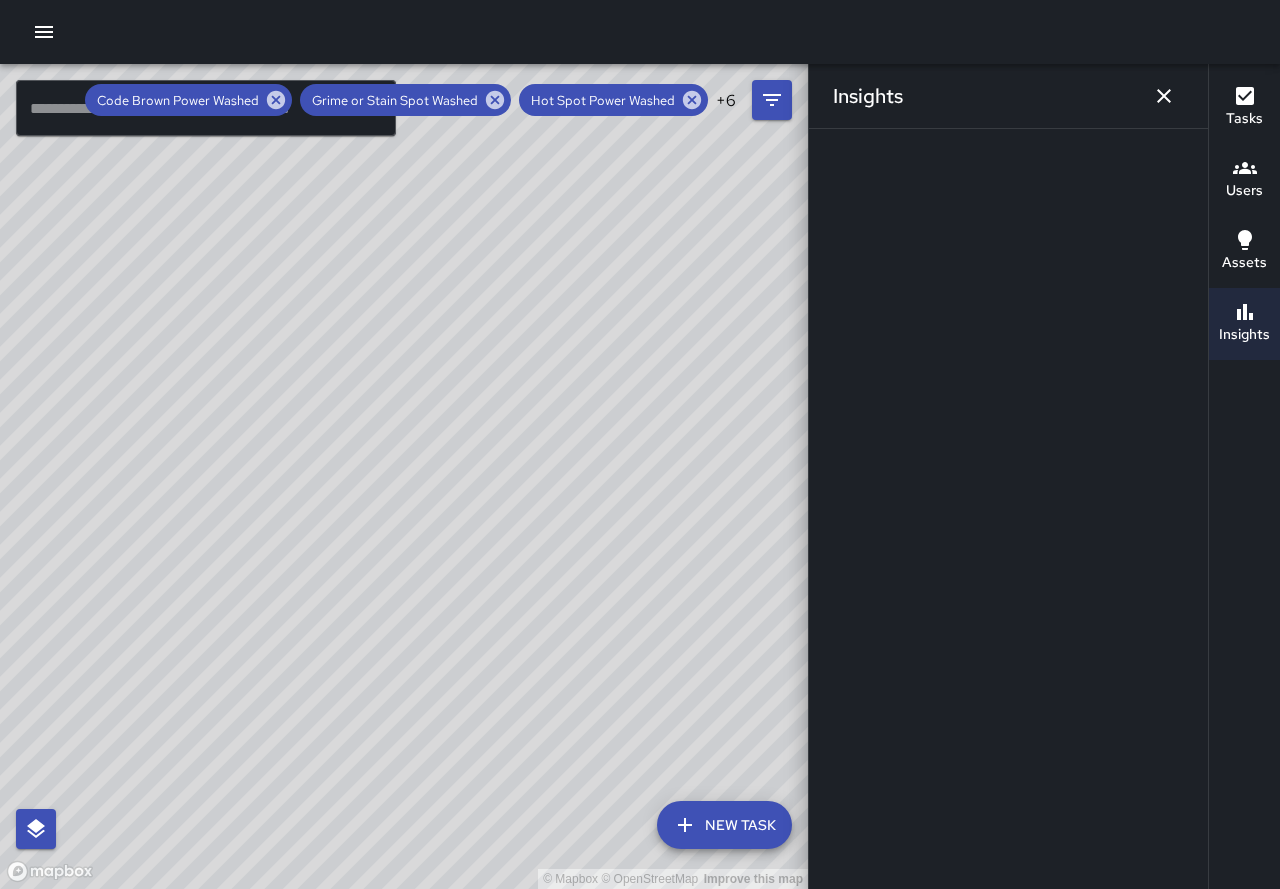 drag, startPoint x: 318, startPoint y: 388, endPoint x: 783, endPoint y: 936, distance: 718.6995 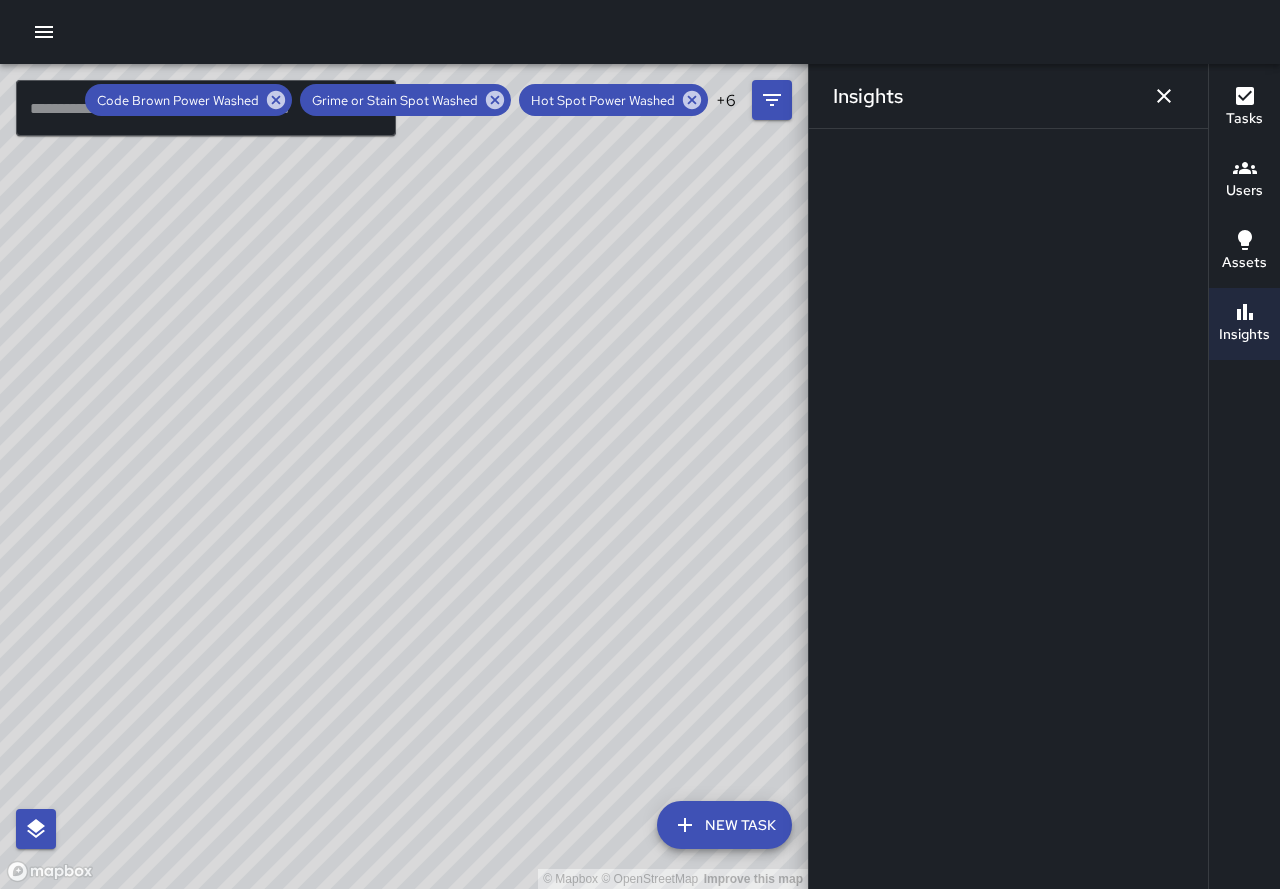 click on "© Mapbox   © OpenStreetMap   Improve this map ​ New Task Code Brown Power Washed Grime or Stain Spot Washed Hot Spot Power Washed + 6 Map Layers Tasks Users Assets Location History Tasks Newest Tasks First * ​ 0  tasks Filters Date Range Now Today 7/10 7/14 3:36 pm Status To Do Skipped Completed Source [NAME] 311 Workflows Divisions [CITY] Cleaning [CITY] Power Washing [CITY] Cleaning [CITY] Power Washing [CITY] Power Washing [CITY] Cleaning [CITY] Cleaning [CITY] Power Washing [CITY] Power Washing [CITY] Cleaning Categories Code Brown Power Washed Grime or Stain Spot Washed Hot Spot Power Washed +3 ​ Users Curb Appeal ​ Assets ​ Reset Apply Users Most completed tasks * ​ 26  users TL Todd Lewis -CM Ambassador Tasks 0  /  0 Time 3h 56m Distance 7.98  miles [STATE] Curb Appeal Ambassador Tasks 0  /  0 Time 22h 43m Distance 86.97  miles [STATE] Curb Appeal Ambassador Tasks 0  /  0 Time 0h 0m Distance 0  miles RL" at bounding box center [640, 444] 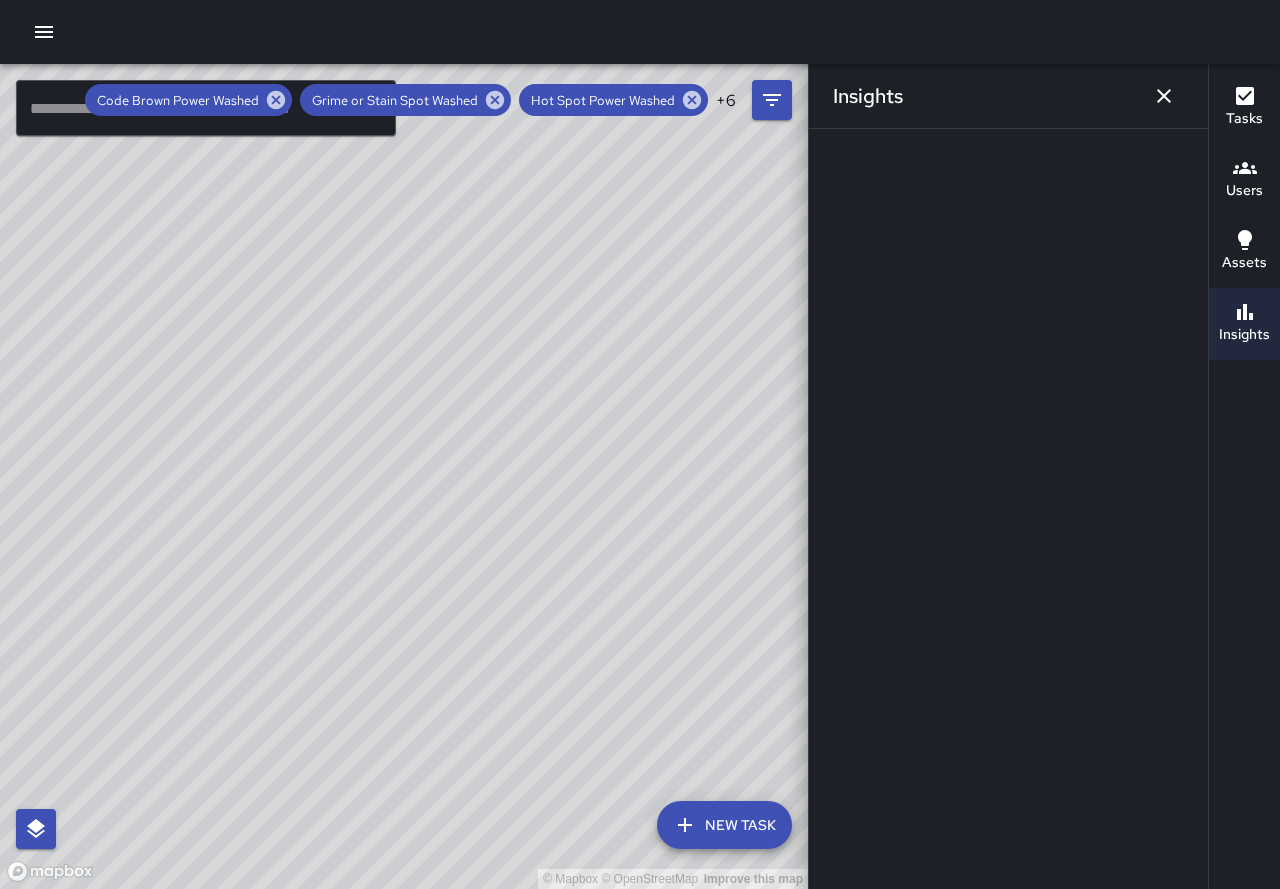 drag, startPoint x: 564, startPoint y: 282, endPoint x: 624, endPoint y: 743, distance: 464.88815 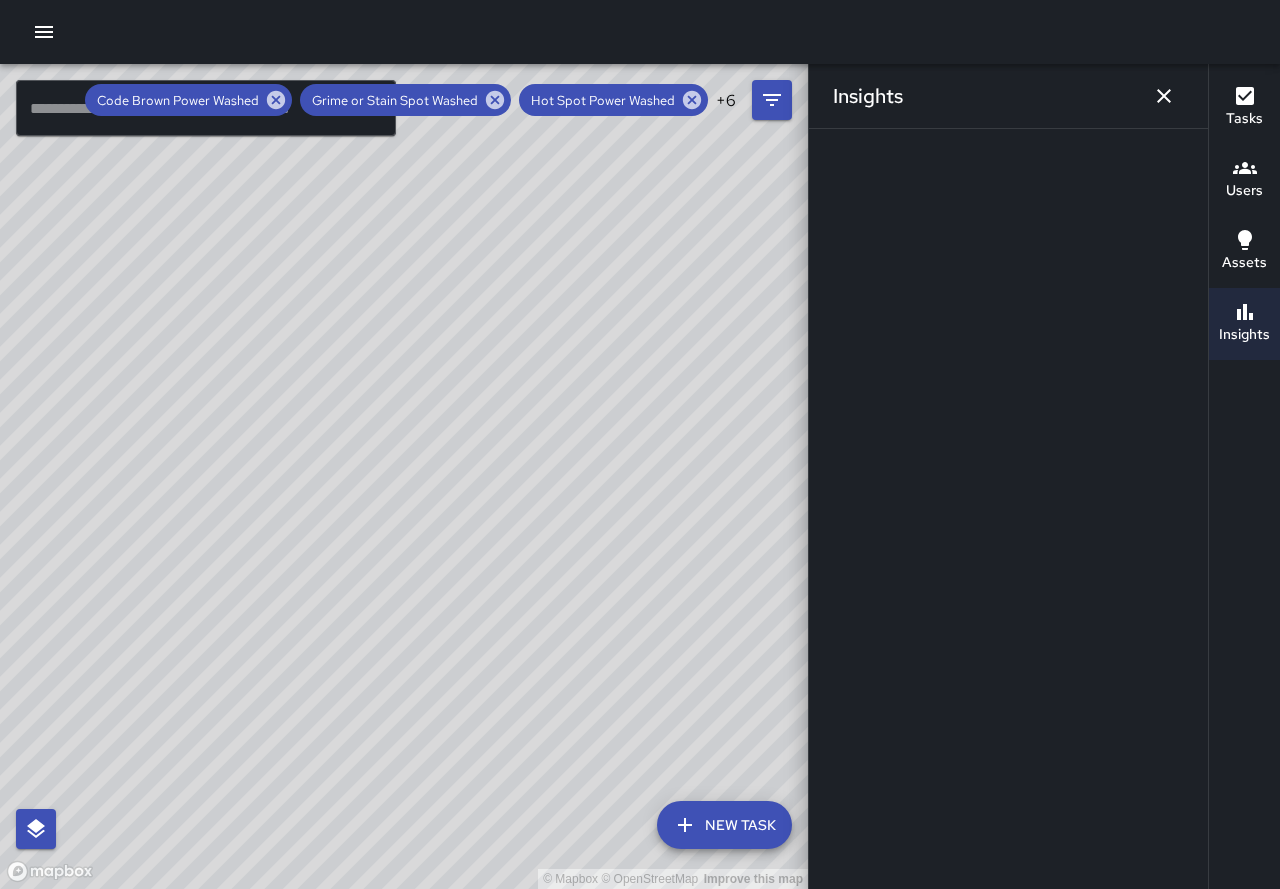 click on "© Mapbox   © OpenStreetMap   Improve this map" at bounding box center (404, 476) 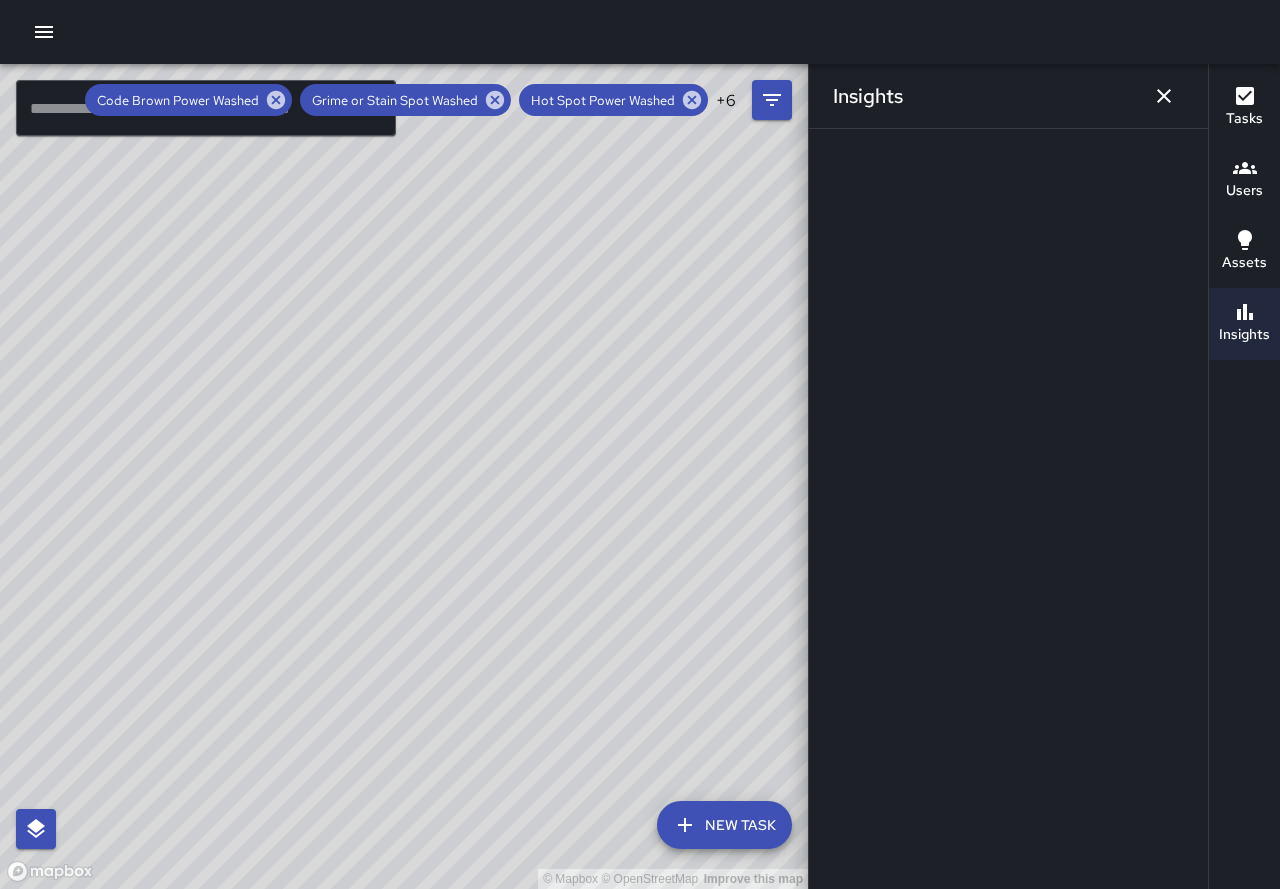 drag, startPoint x: 526, startPoint y: 283, endPoint x: 497, endPoint y: 238, distance: 53.535034 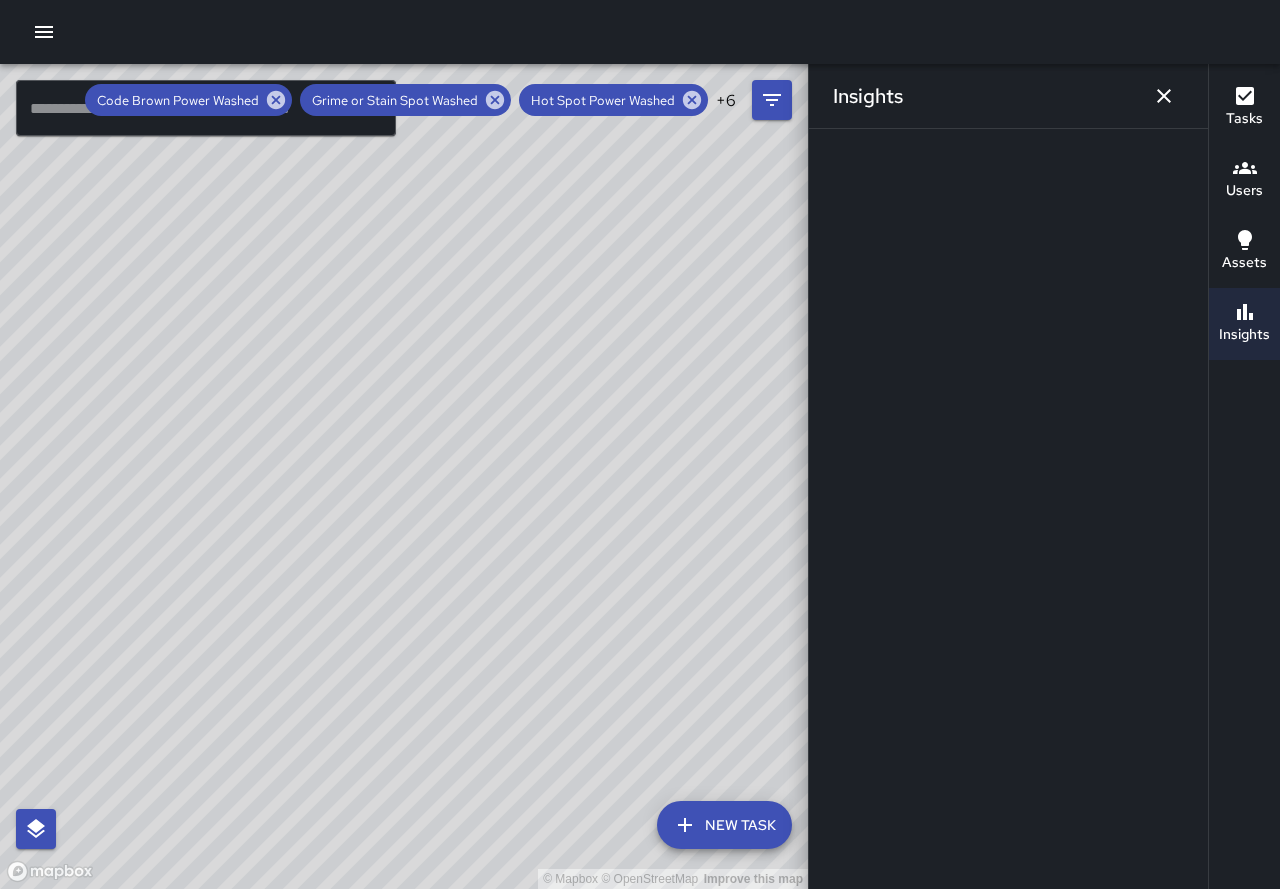 click on "© Mapbox   © OpenStreetMap   Improve this map" at bounding box center (404, 476) 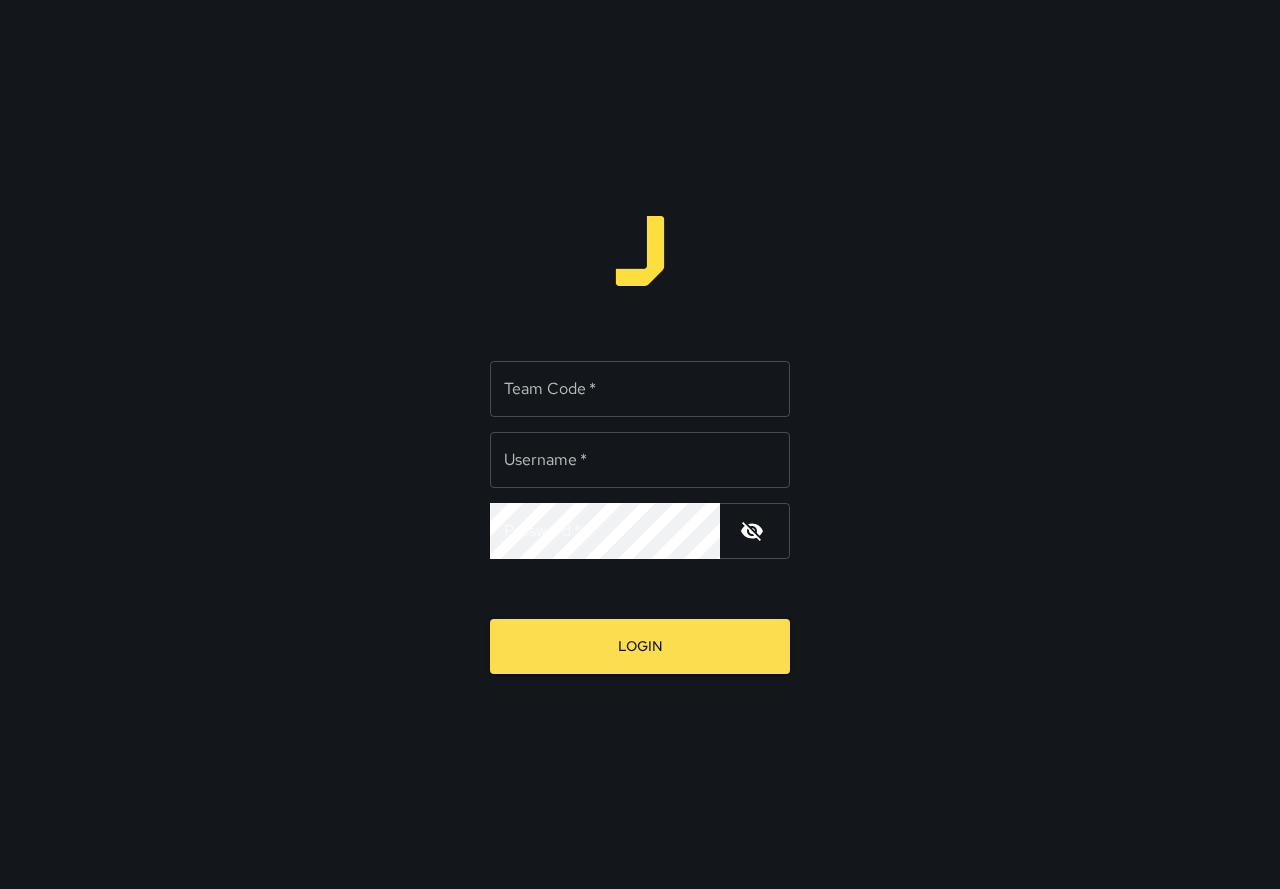 scroll, scrollTop: 0, scrollLeft: 0, axis: both 